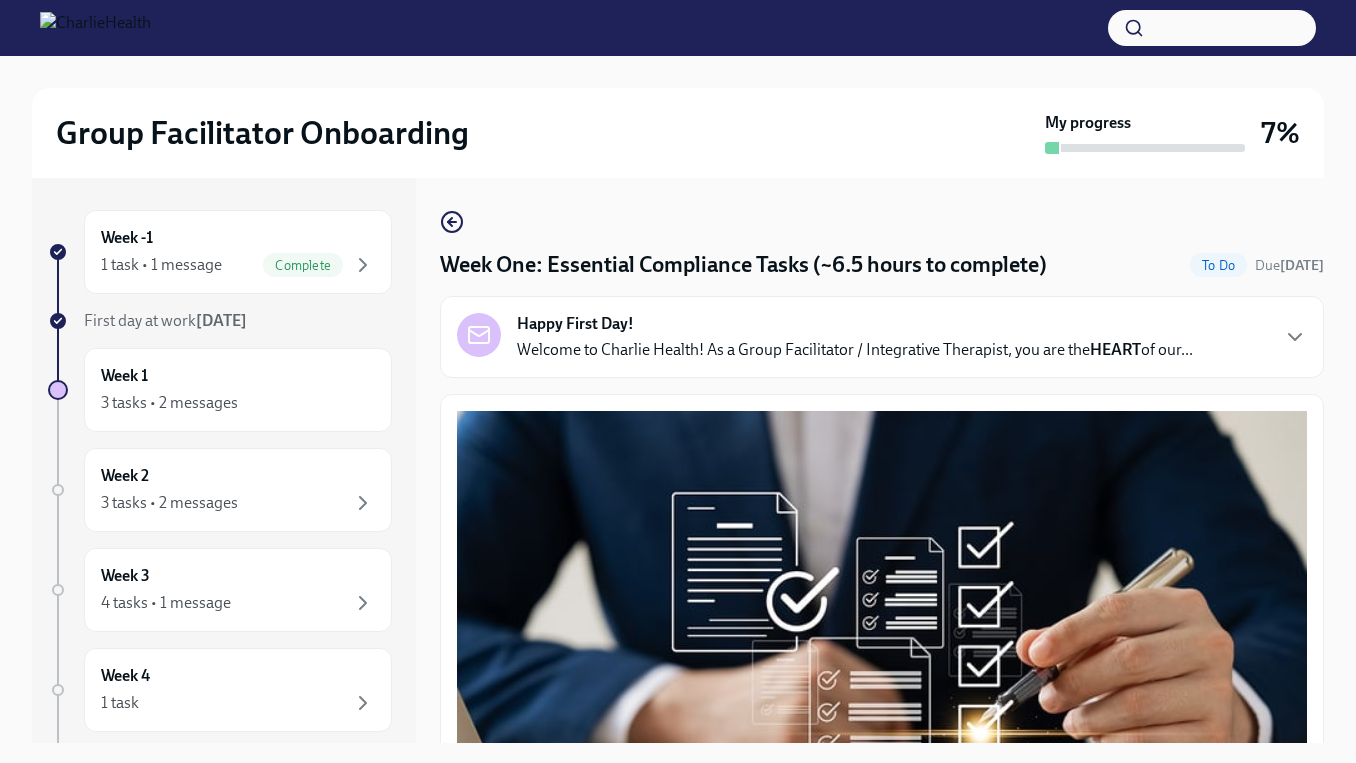 scroll, scrollTop: 0, scrollLeft: 0, axis: both 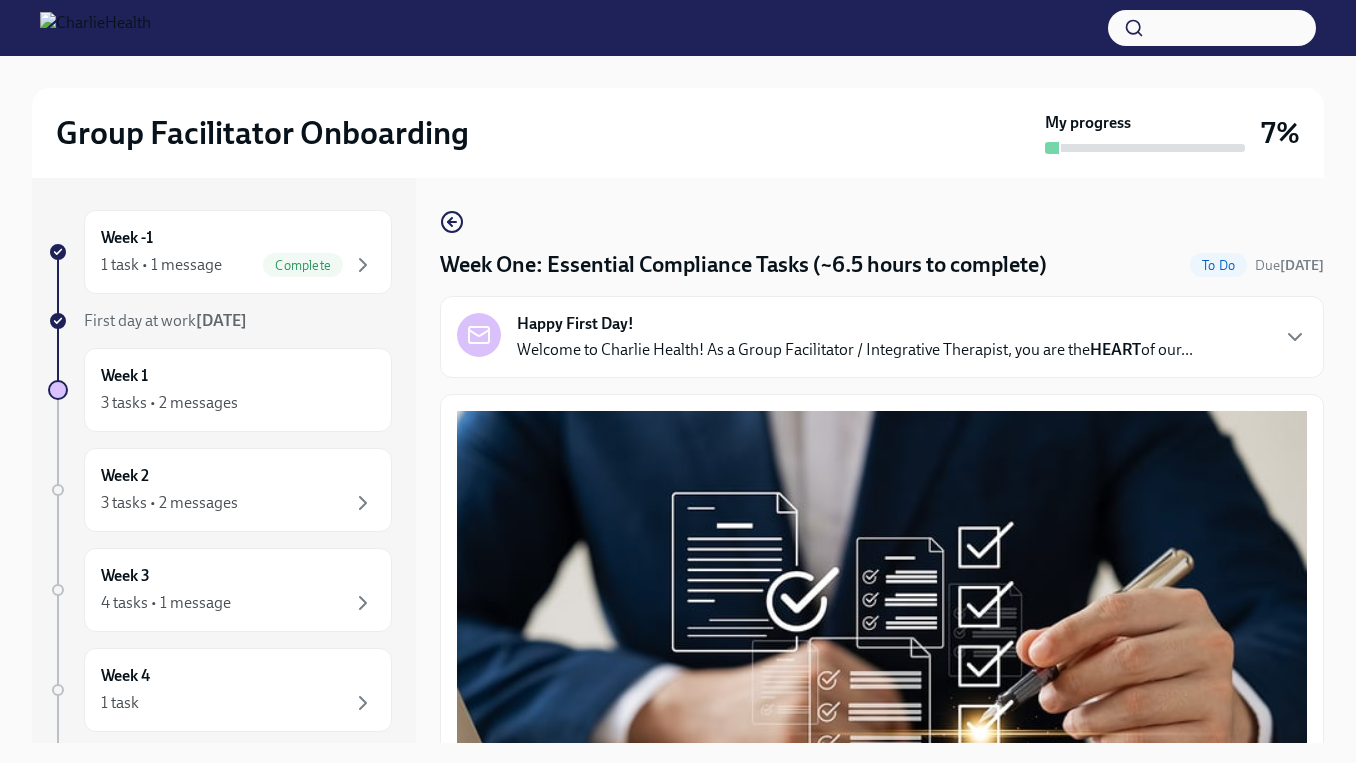 click on "Week One: Essential Compliance Tasks (~6.5 hours to complete) To Do Due  [DATE] Happy First Day! Welcome to Charlie Health! As a Group Facilitator / Integrative Therapist, you are the  HEART  of our... Welcome to your essential compliance tasks list!
Offering virtual mental health services to 37+ states requires a unique approach to onboarding! It’s important that you are compliant in every state we serve so that you can support any client that comes through your specific groups. UKG Billing: Clock all following tasks as Compliance Tasks Fill Out The [US_STATE] Agency Affiliated Registration Approx completion time: 20mins
Below are the step by step instructions on how to complete your [US_STATE] Agency Affiliated Counselor Registration. Please complete this before the end of this week. This is a registration that is required to be in compliance with the state of [US_STATE].  All Group Facilitators  complete this registration to ensure we can meet our client demand in [US_STATE].
⏰" at bounding box center (882, 460) 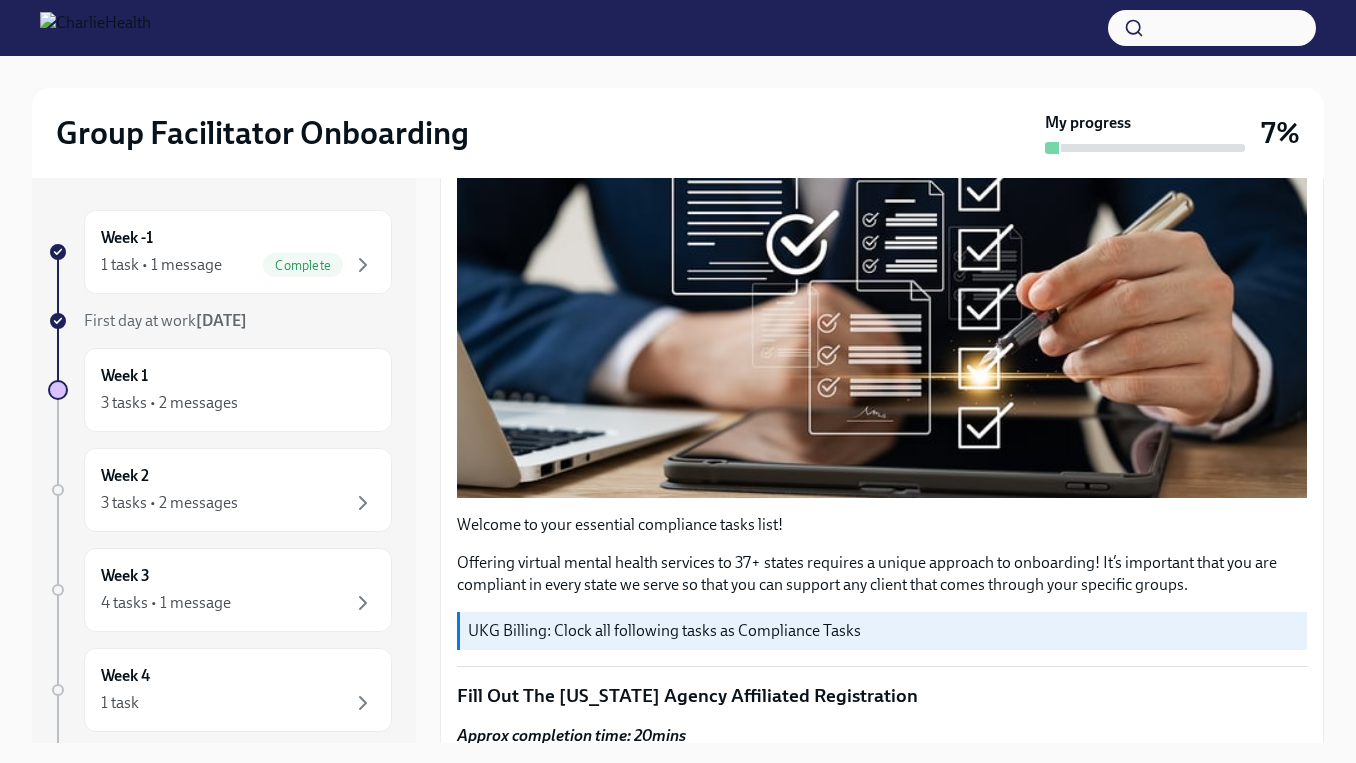 scroll, scrollTop: 400, scrollLeft: 0, axis: vertical 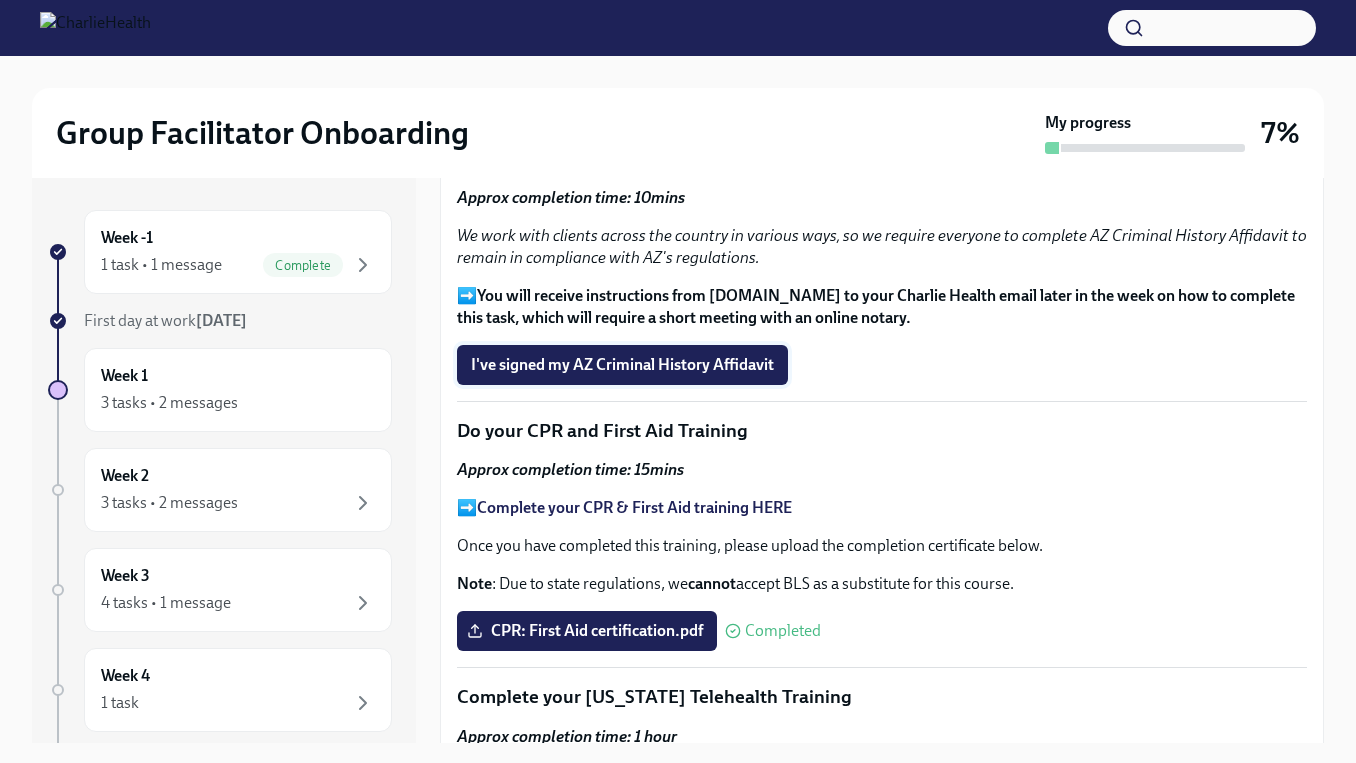 click on "I've signed my AZ Criminal History Affidavit" at bounding box center [622, 365] 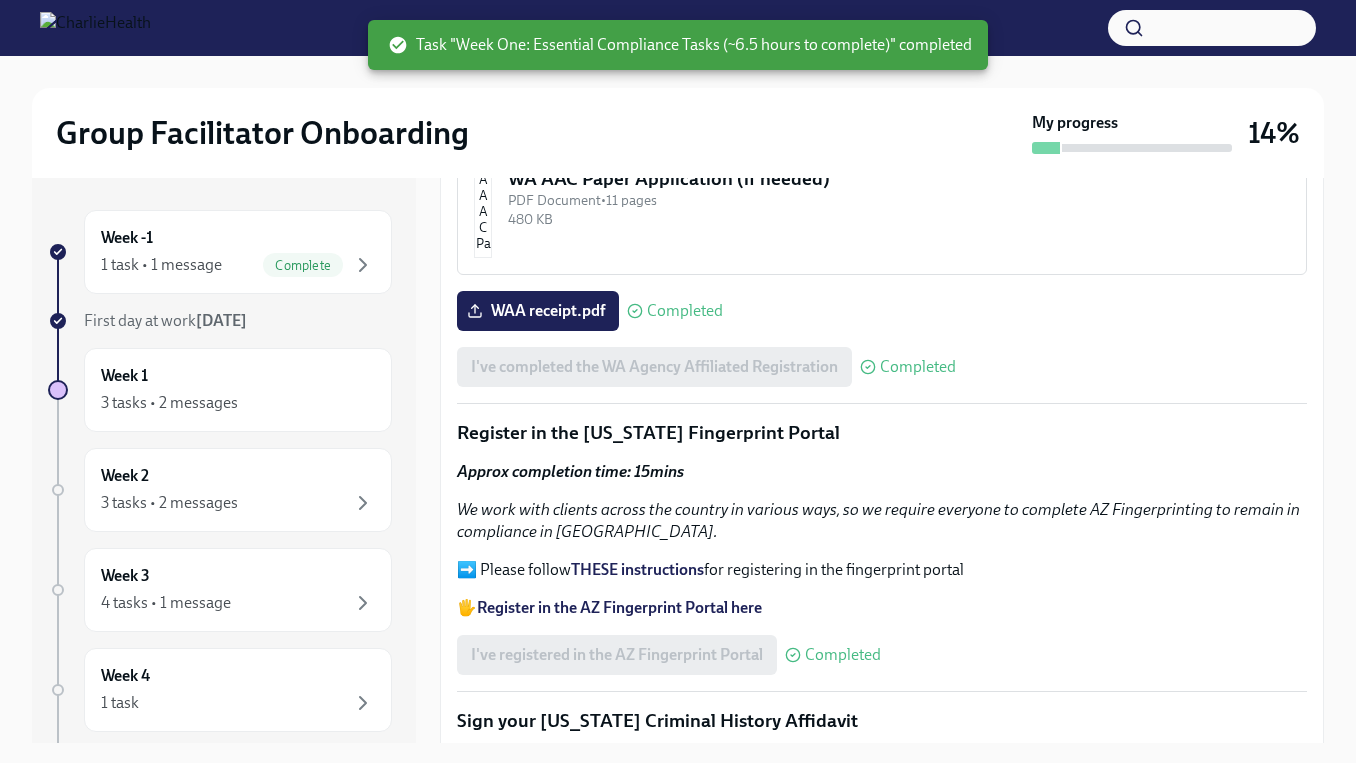 scroll, scrollTop: 1900, scrollLeft: 0, axis: vertical 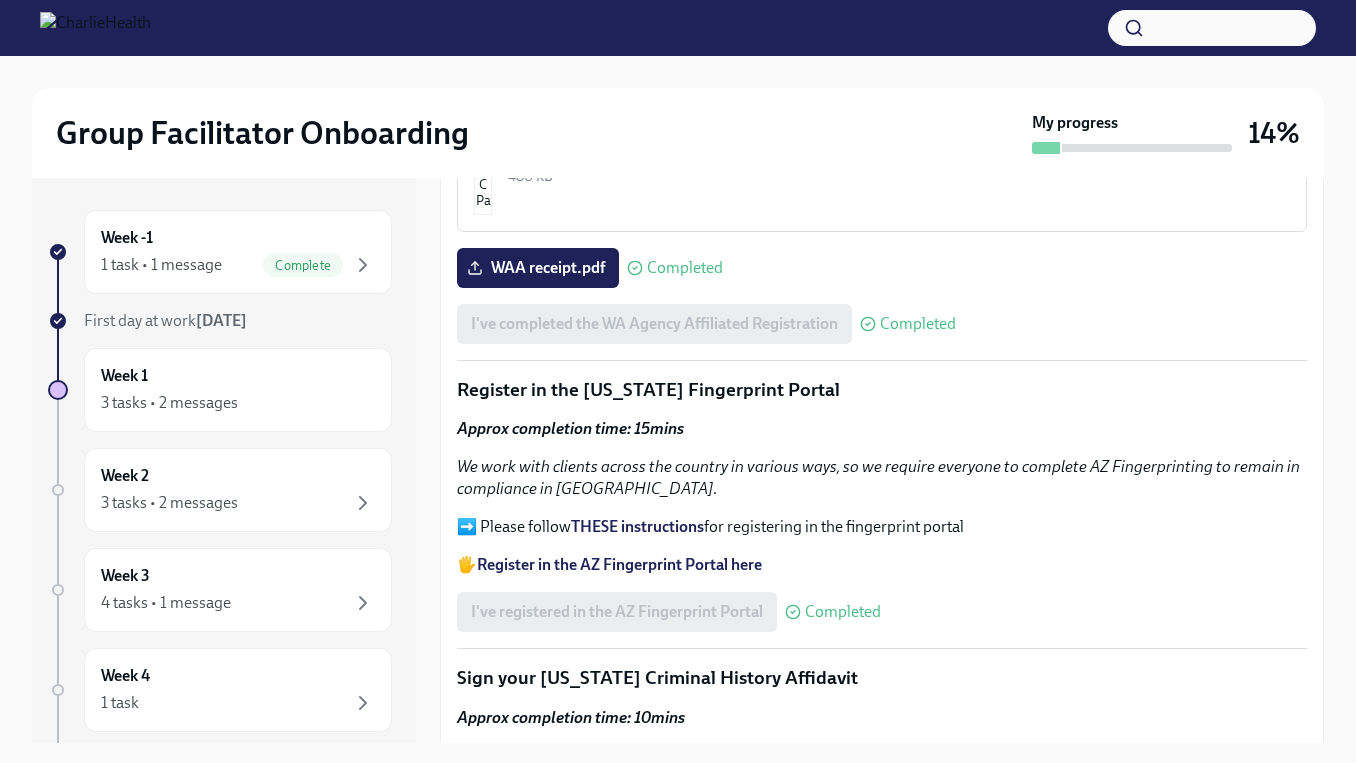 click on "🖐️  Register in the AZ Fingerprint Portal here" at bounding box center (882, 565) 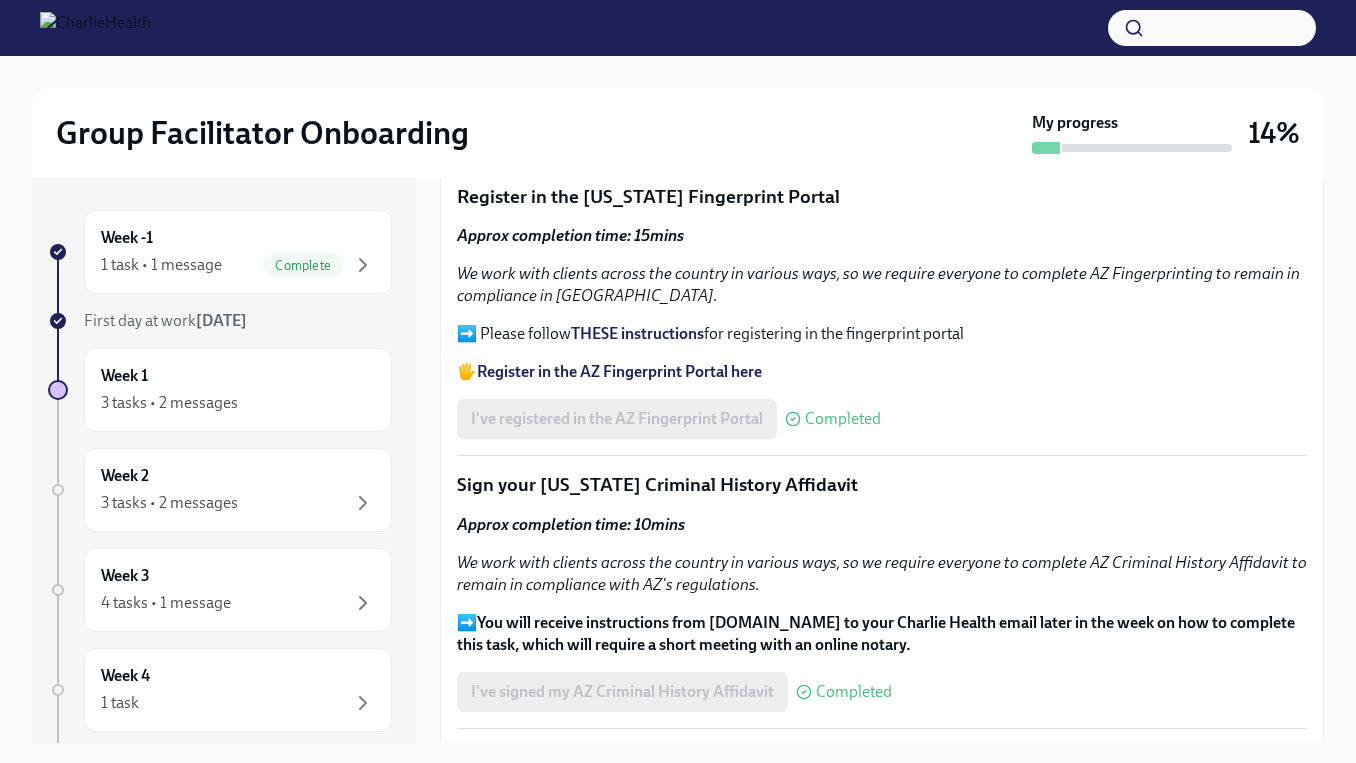 scroll, scrollTop: 2100, scrollLeft: 0, axis: vertical 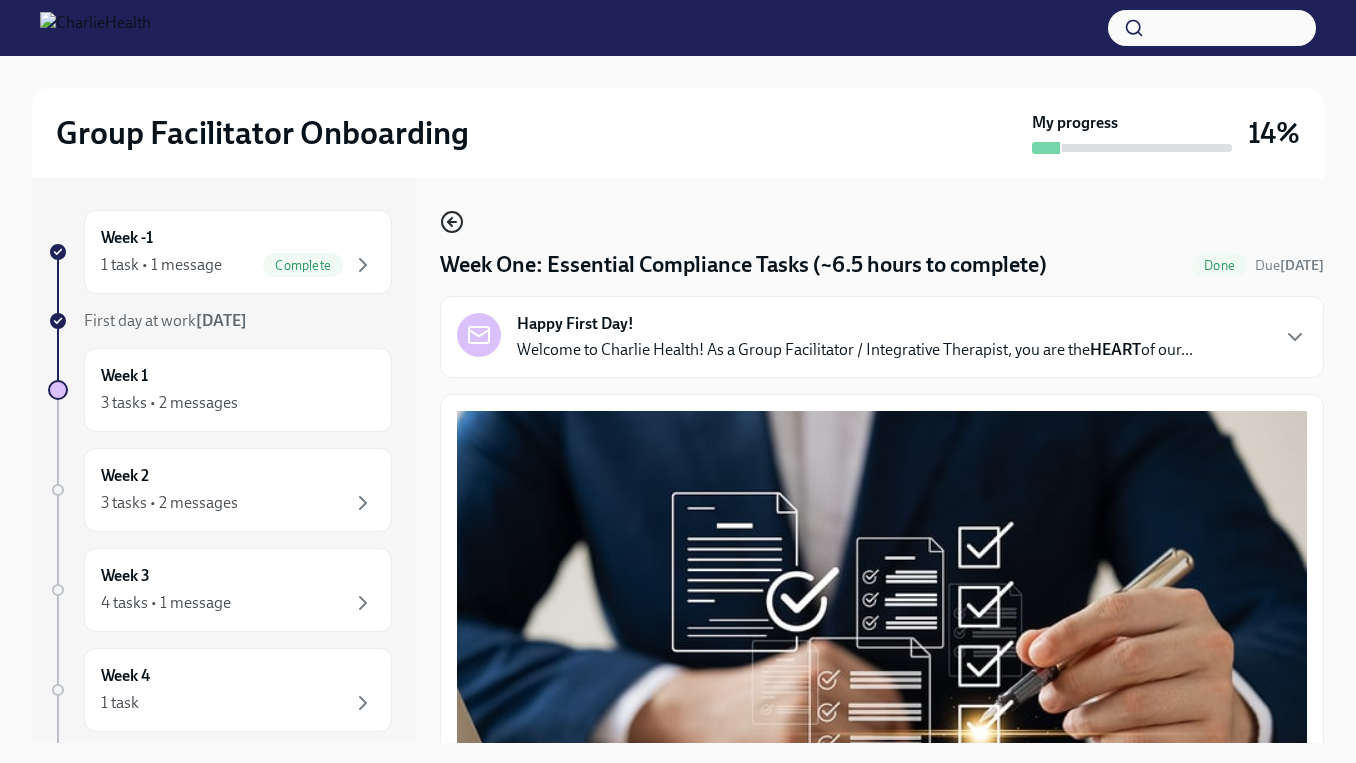 click 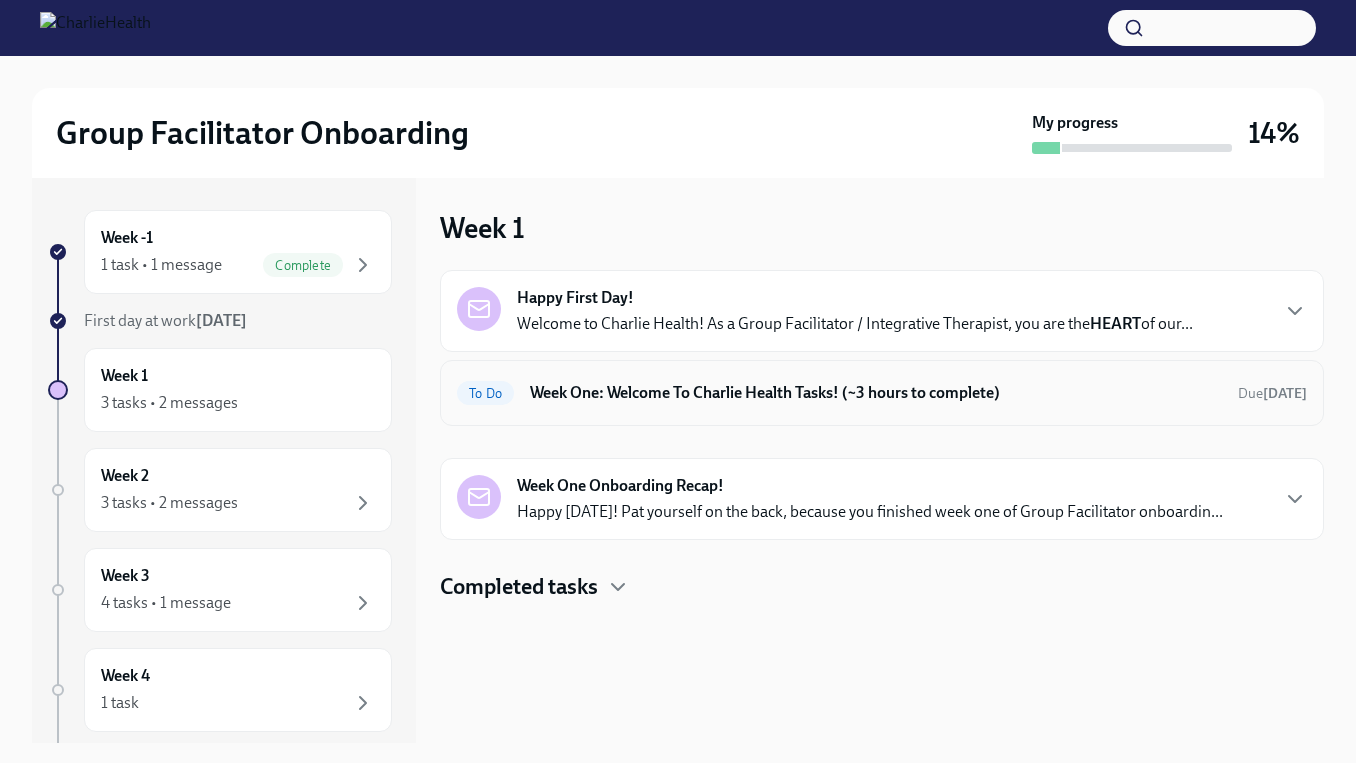 click on "Week One: Welcome To Charlie Health Tasks! (~3 hours to complete)" at bounding box center (876, 393) 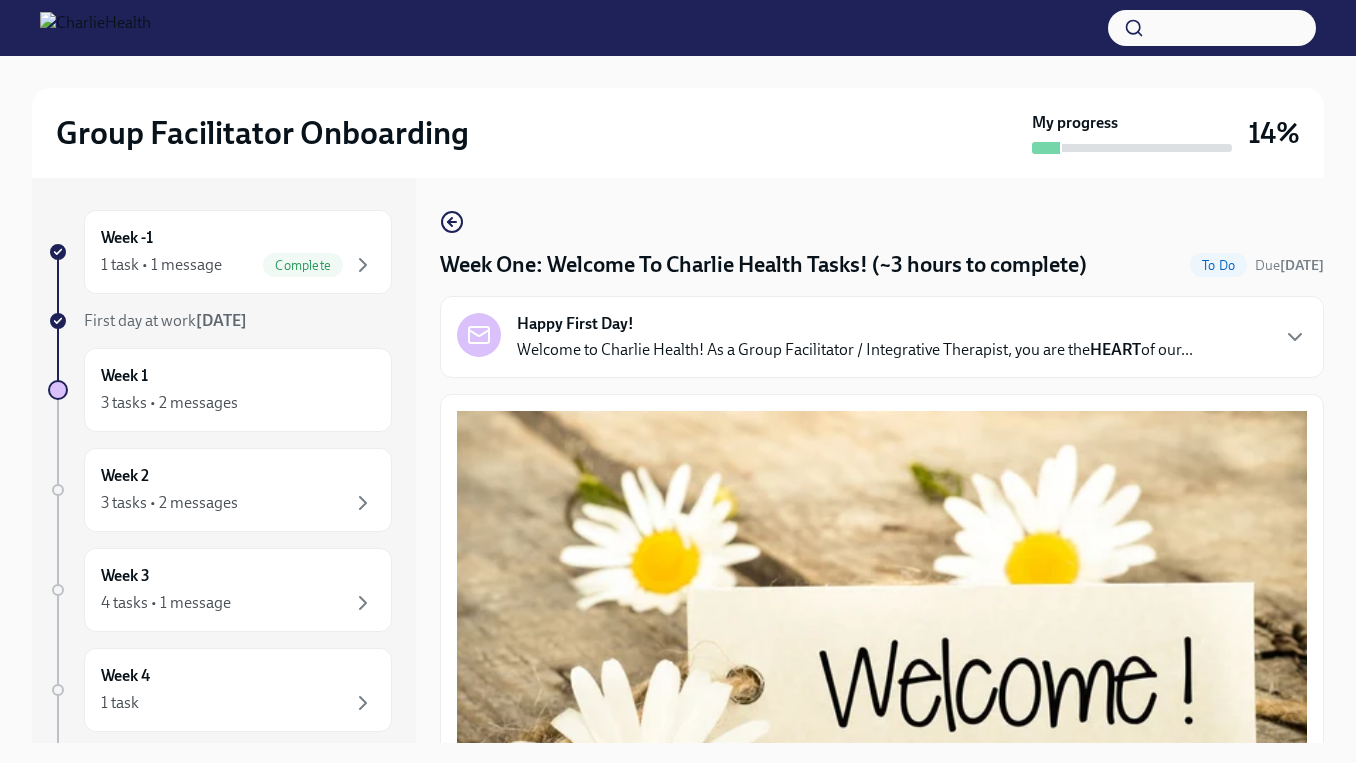 click on "Welcome aboard! This first set of tasks will get you set up for onboarding success!
Please visit ➡️  THIS  link at any time to see your full Group Facilitator onboarding plan.
Please note: Most of onboarding is self-paced, and can be done on your own time with the exception of a few meetings/sessions that you will schedule yourself (Group Shadowing and a Meet & Greet with your supervisor during Week Two, and a final check-out session during Week Three). Watch Our Two Orientation Videos We are delighted to have you with us. As an initial step, we kindly ask you to watch our orientation videos. These have been carefully crafted to introduce you to our organization, outline our core values, and provide you with a clear overview of your onboarding process for the forthcoming three weeks. I watched both orientation videos! UKG Billing: Clock this as Onboarding Training Log Your Time Make sure to track your hours and keep up-to-date with your billing in [GEOGRAPHIC_DATA]! You can access UKG via ➡️  Okta ." at bounding box center (882, 1931) 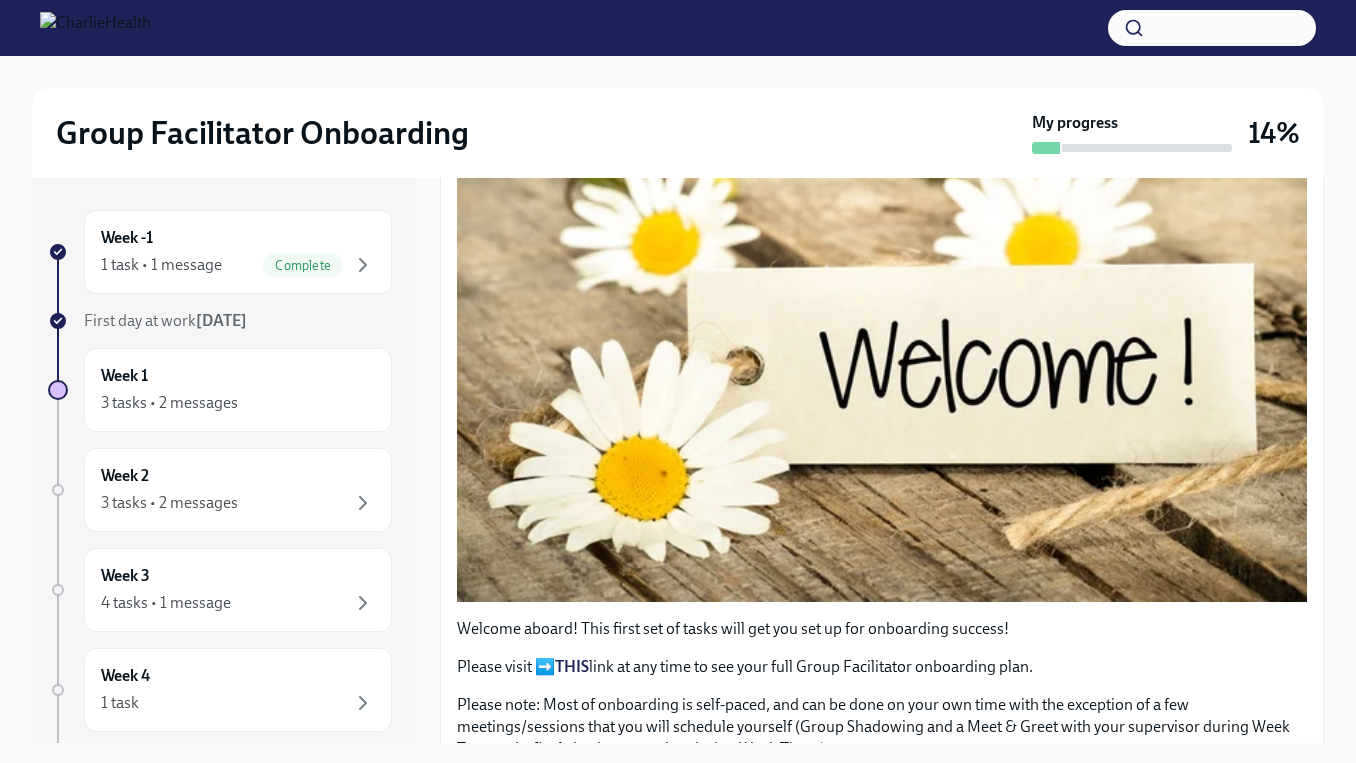 scroll, scrollTop: 320, scrollLeft: 0, axis: vertical 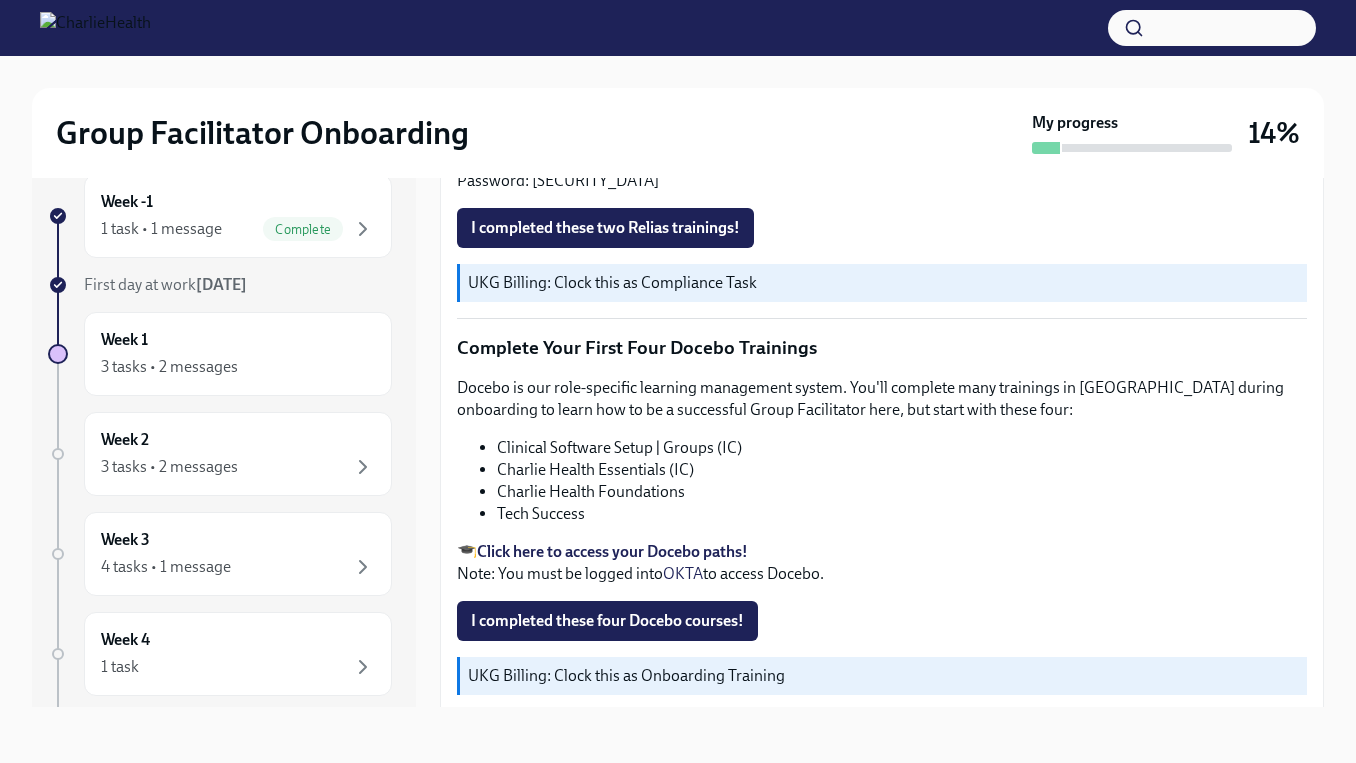 drag, startPoint x: 1174, startPoint y: 541, endPoint x: 1173, endPoint y: 612, distance: 71.00704 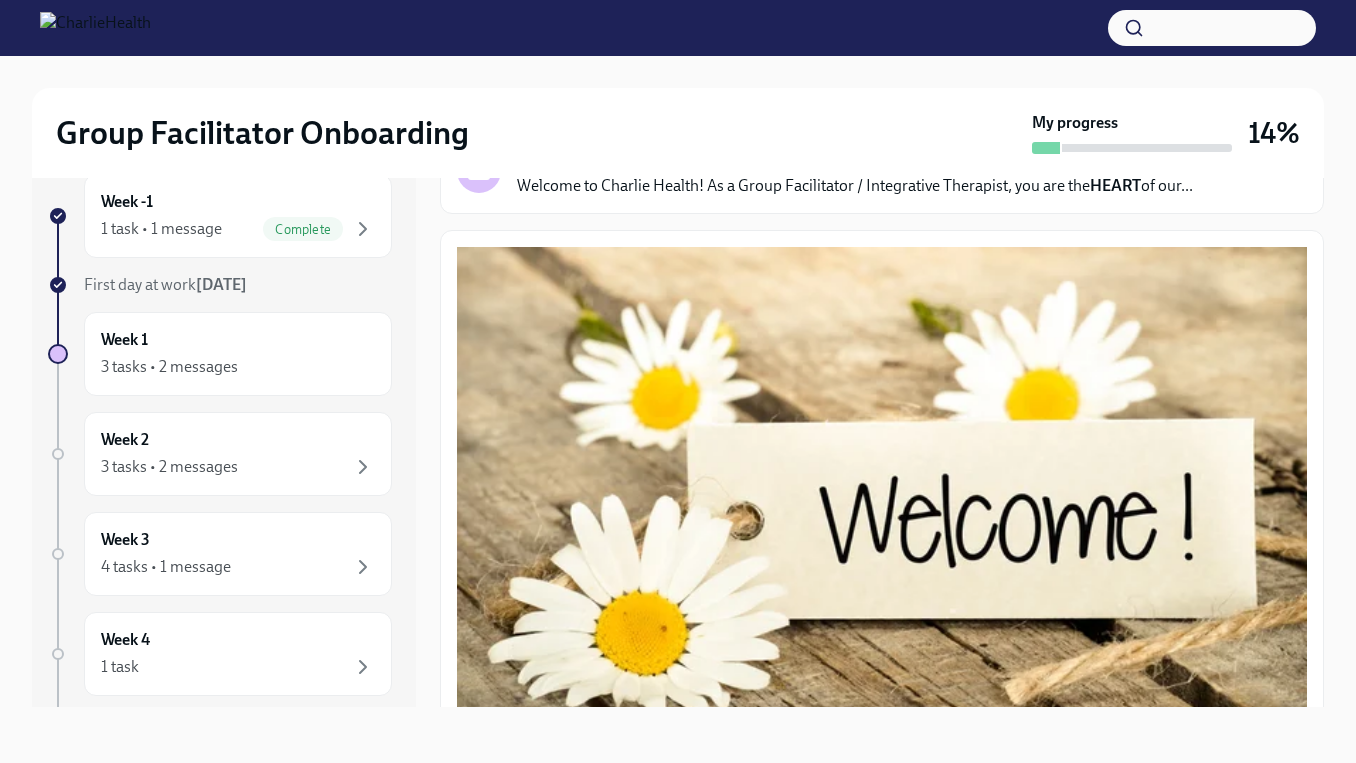 scroll, scrollTop: 65, scrollLeft: 0, axis: vertical 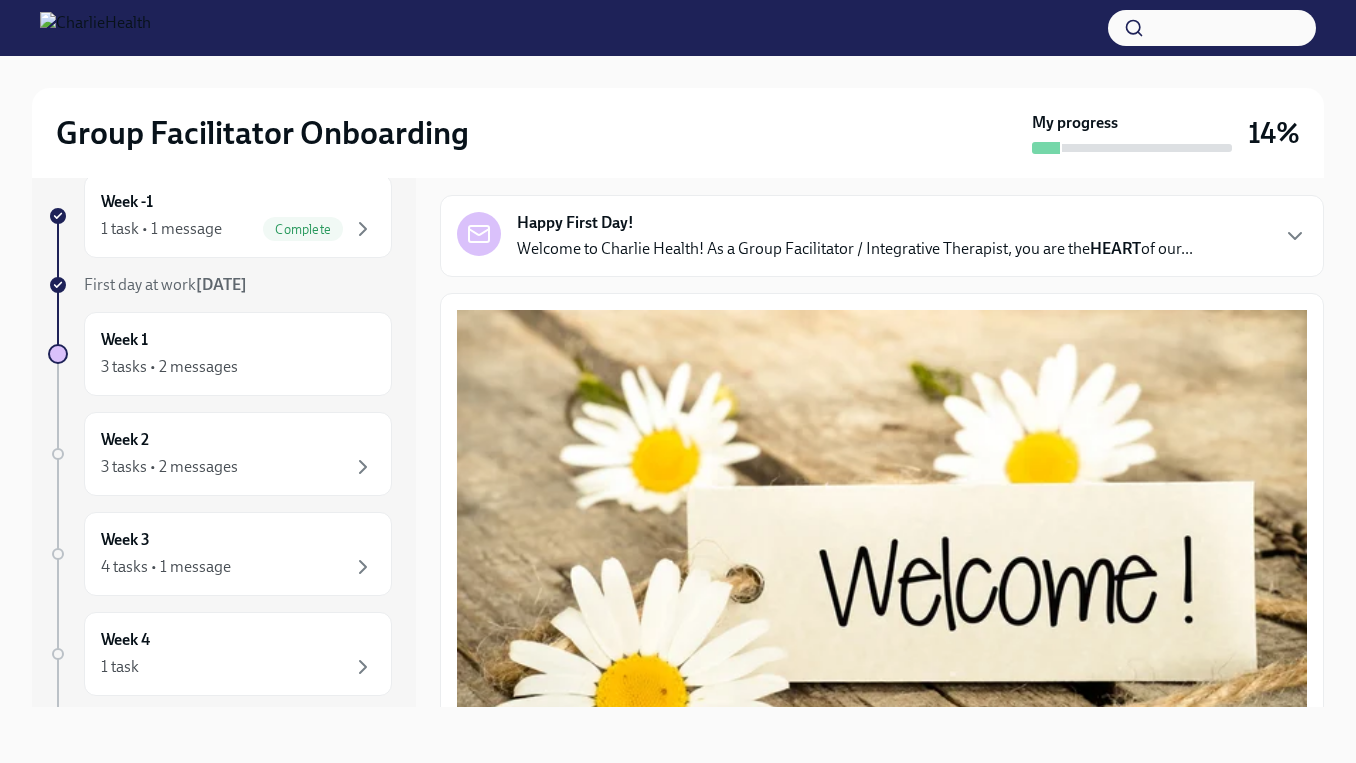 click on "Group Facilitator Onboarding My progress 14%" at bounding box center [678, 133] 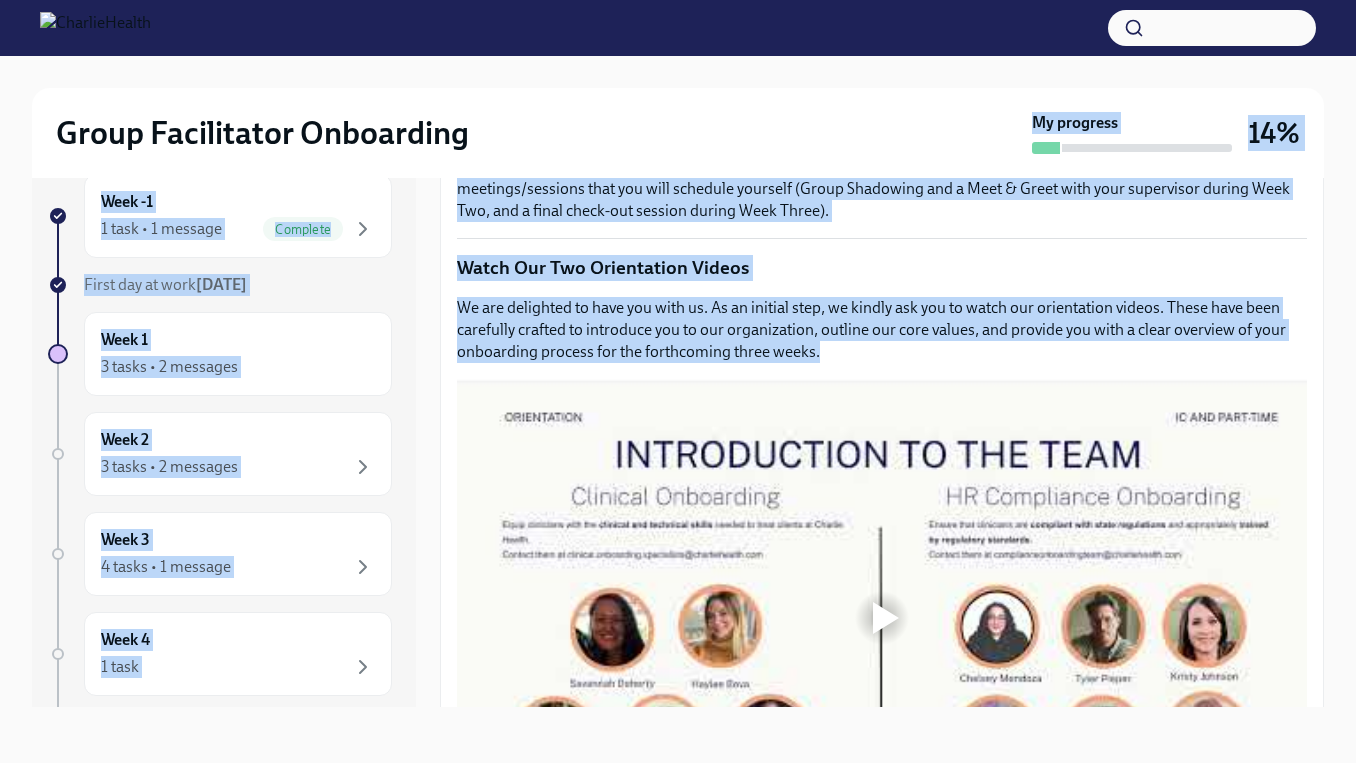 scroll, scrollTop: 1320, scrollLeft: 0, axis: vertical 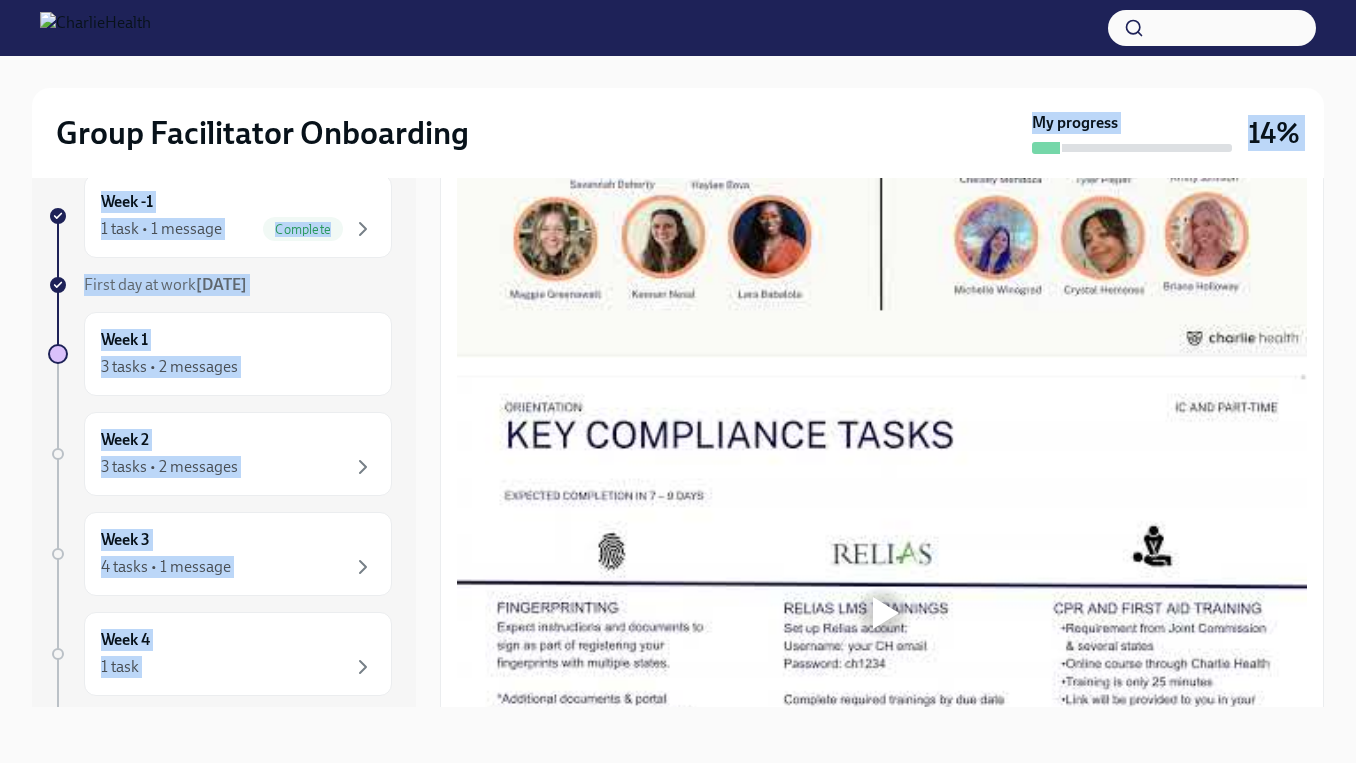 drag, startPoint x: 885, startPoint y: 139, endPoint x: 1015, endPoint y: 538, distance: 419.6439 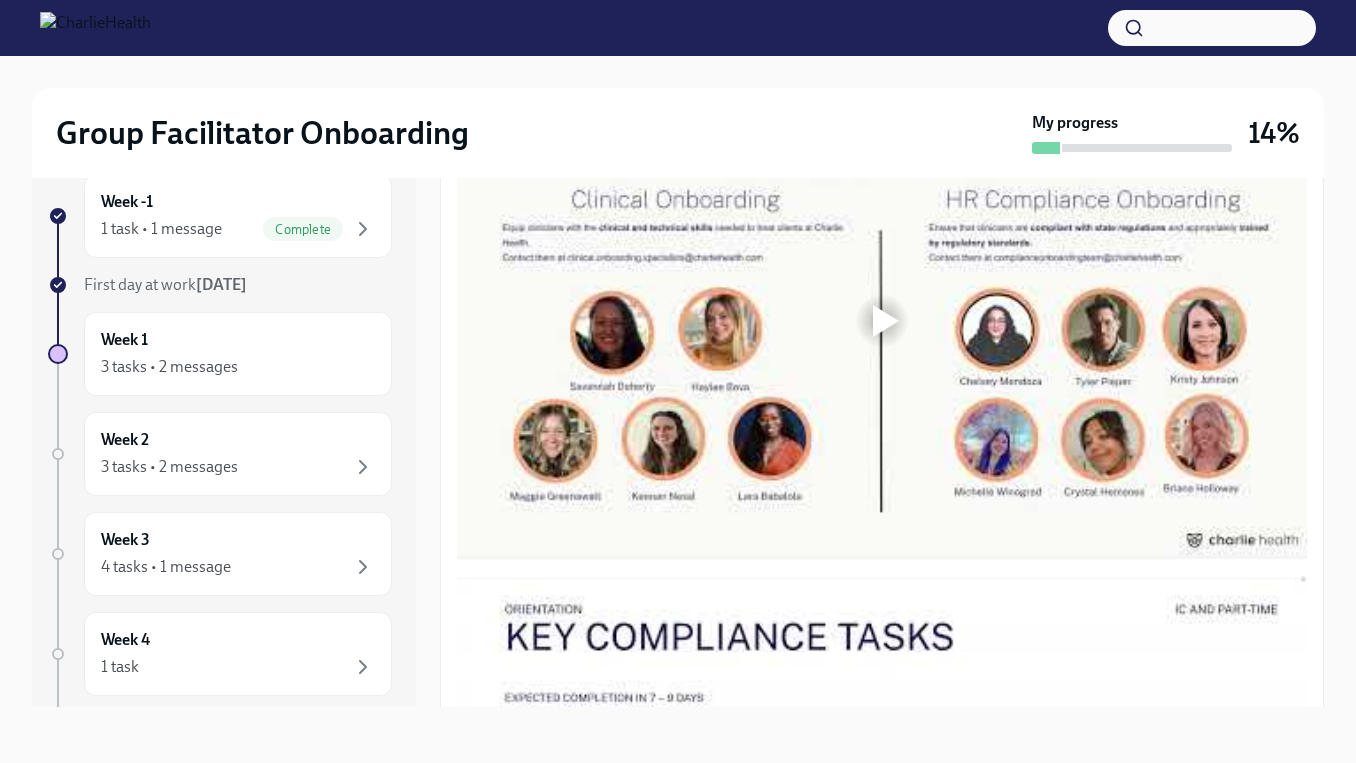 scroll, scrollTop: 1040, scrollLeft: 0, axis: vertical 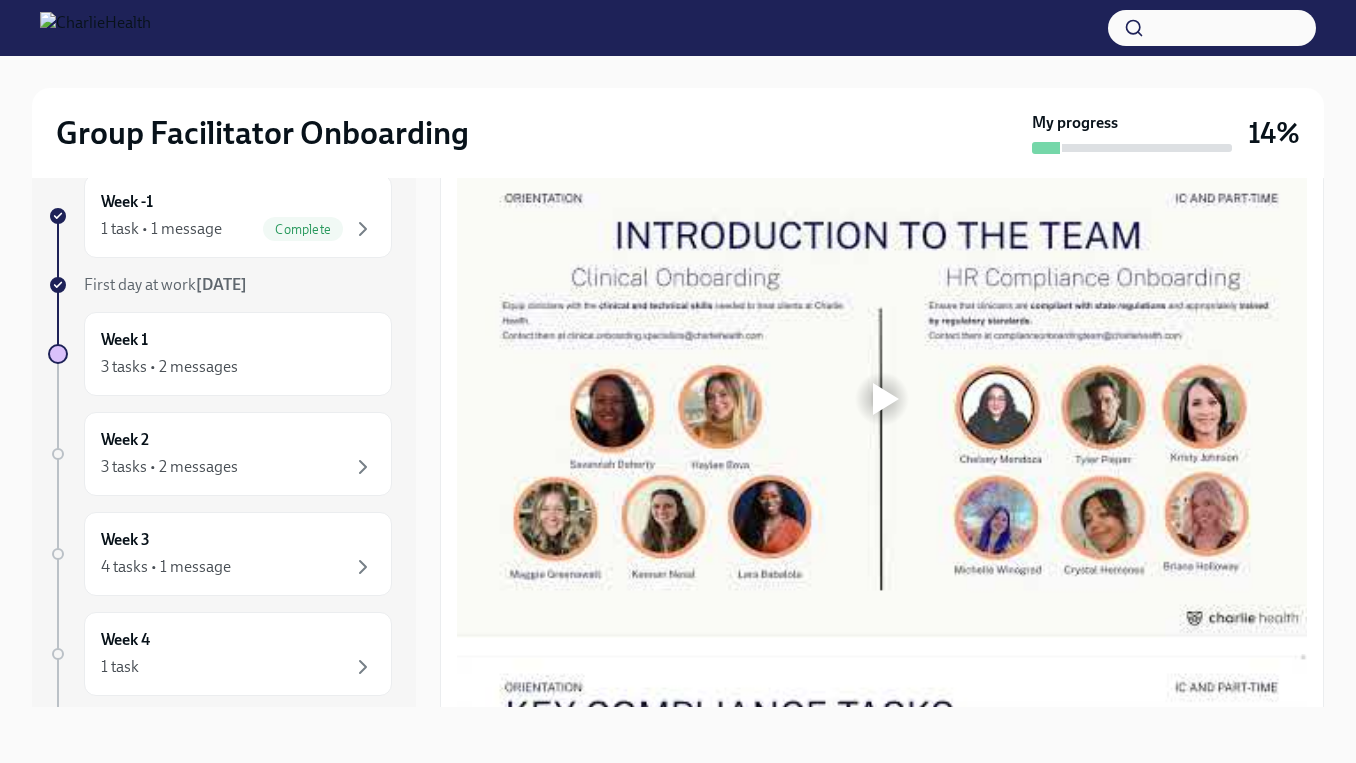click at bounding box center [886, 399] 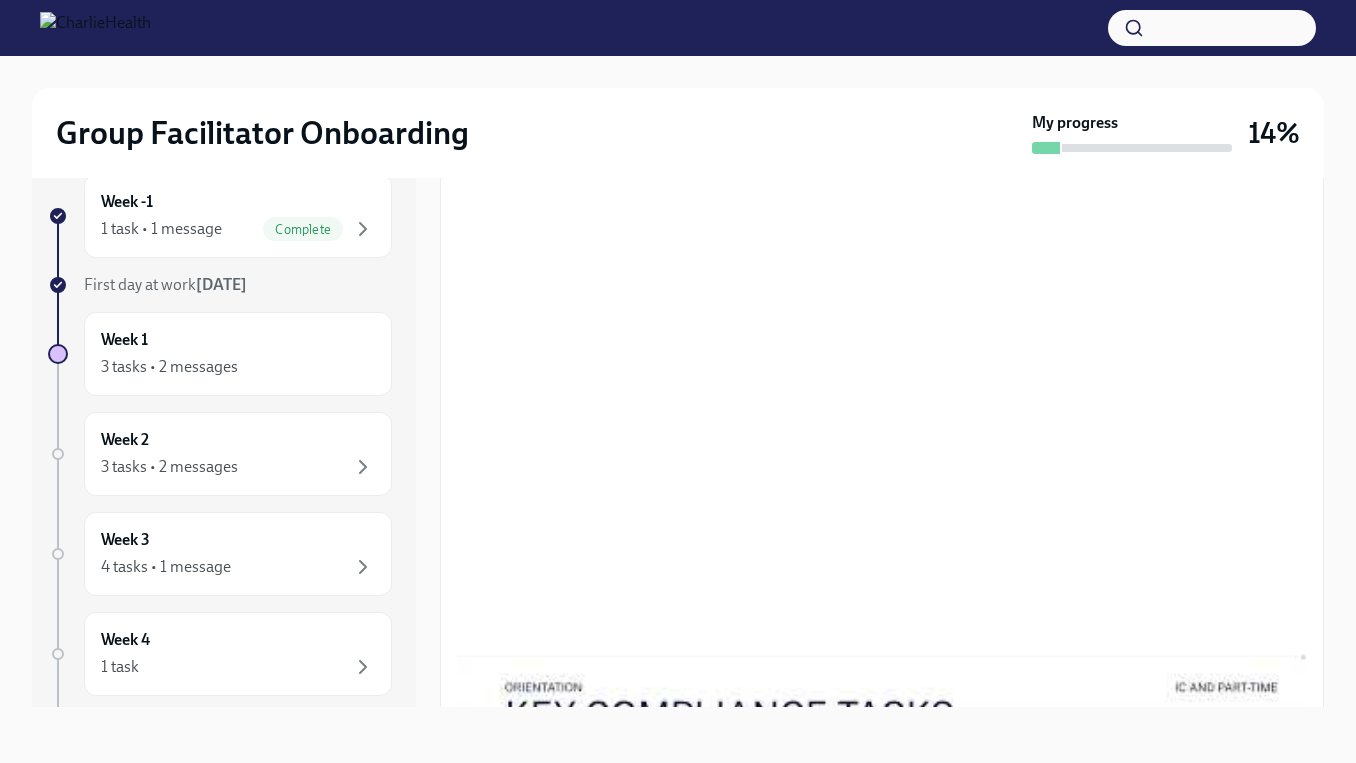 click on "Group Facilitator Onboarding My progress 14% Week -1 1 task • 1 message Complete First day at work  [DATE] Week 1 3 tasks • 2 messages Week 2 3 tasks • 2 messages Week 3 4 tasks • 1 message Week 4 1 task Week 5 1 task Week 6 1 task Experience ends  [DATE] Week One: Welcome To Charlie Health Tasks! (~3 hours to complete) To Do Due  [DATE] Happy First Day! Welcome to Charlie Health! As a Group Facilitator / Integrative Therapist, you are the  HEART  of our... Welcome aboard! This first set of tasks will get you set up for onboarding success!
Please visit ➡️  THIS  link at any time to see your full Group Facilitator onboarding plan.
Please note: Most of onboarding is self-paced, and can be done on your own time with the exception of a few meetings/sessions that you will schedule yourself (Group Shadowing and a Meet & Greet with your supervisor during Week Two, and a final check-out session during Week Three). Watch Our Two Orientation Videos I watched both orientation videos! Log Your Time" at bounding box center [678, 391] 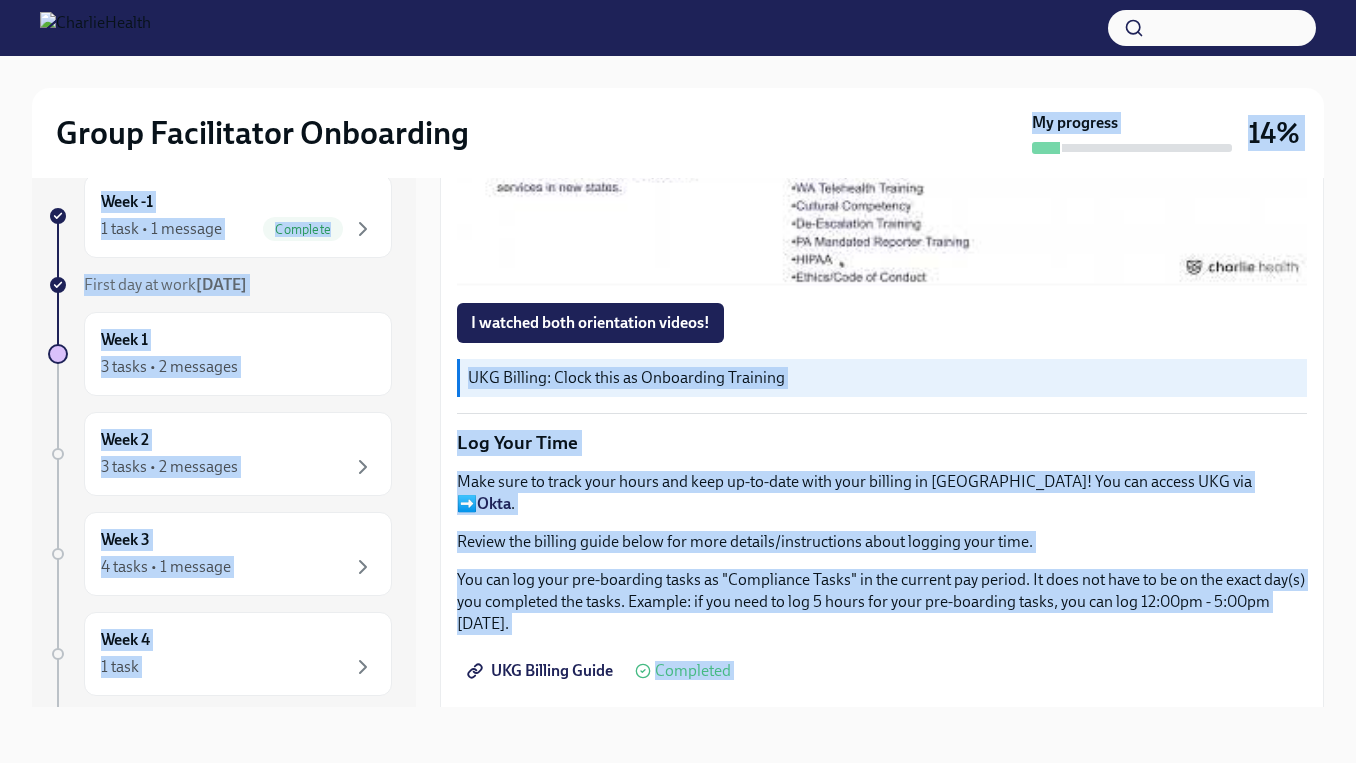 scroll, scrollTop: 1911, scrollLeft: 0, axis: vertical 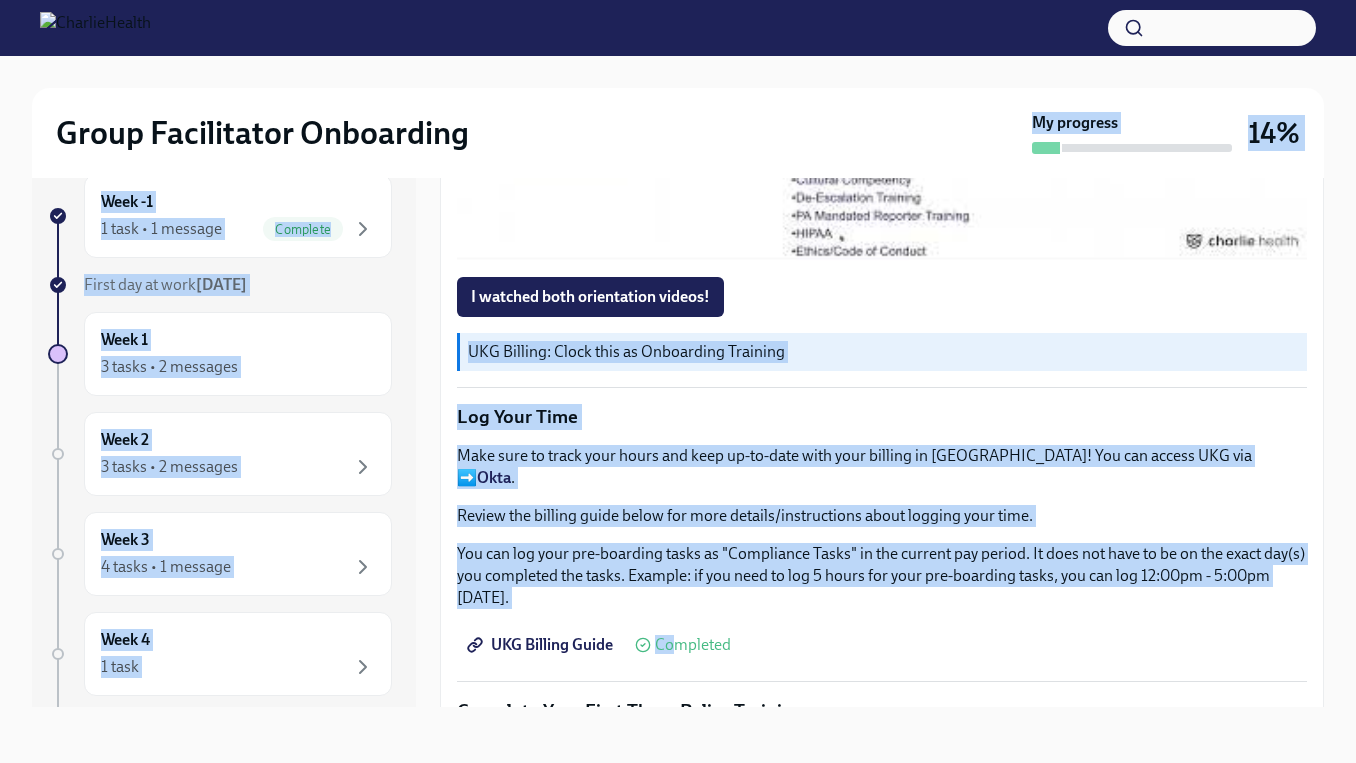 drag, startPoint x: 812, startPoint y: 127, endPoint x: 665, endPoint y: 605, distance: 500.093 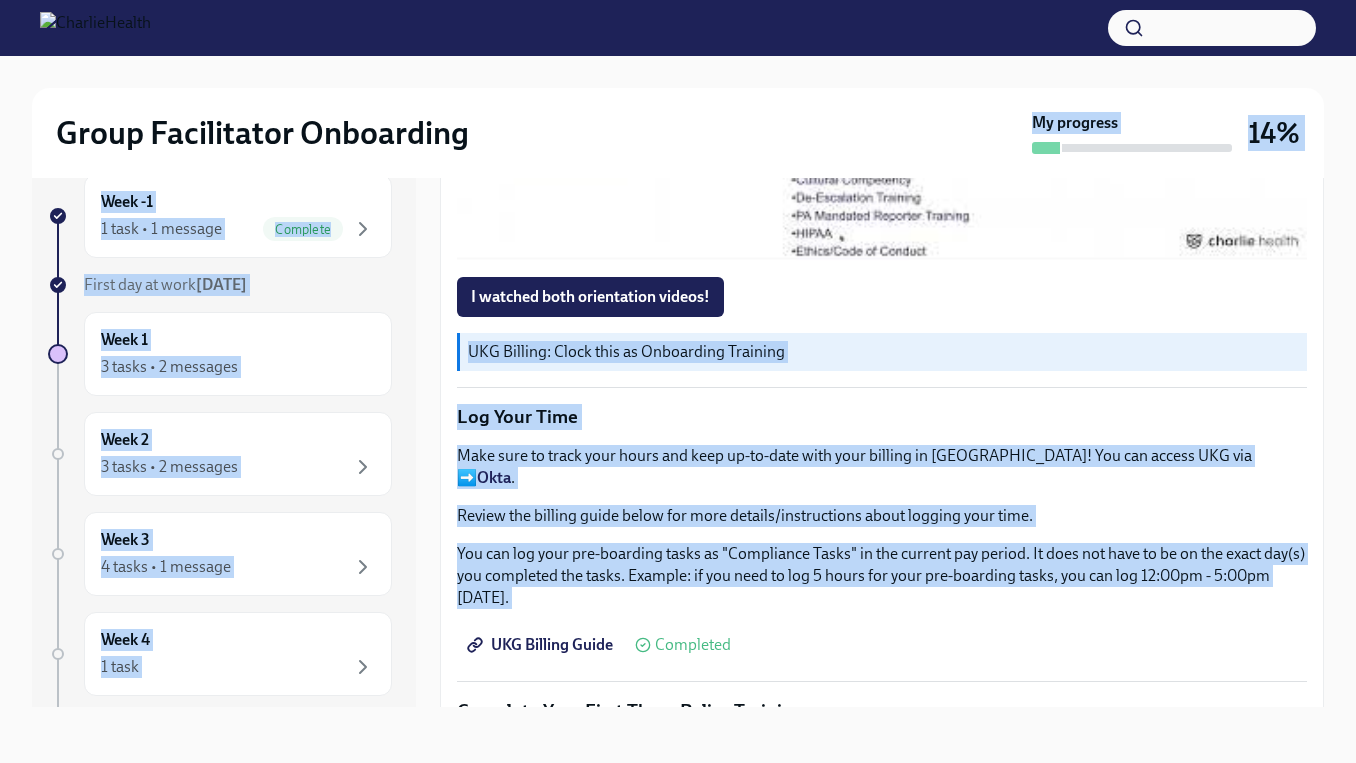 click on "Log Your Time" at bounding box center [882, 417] 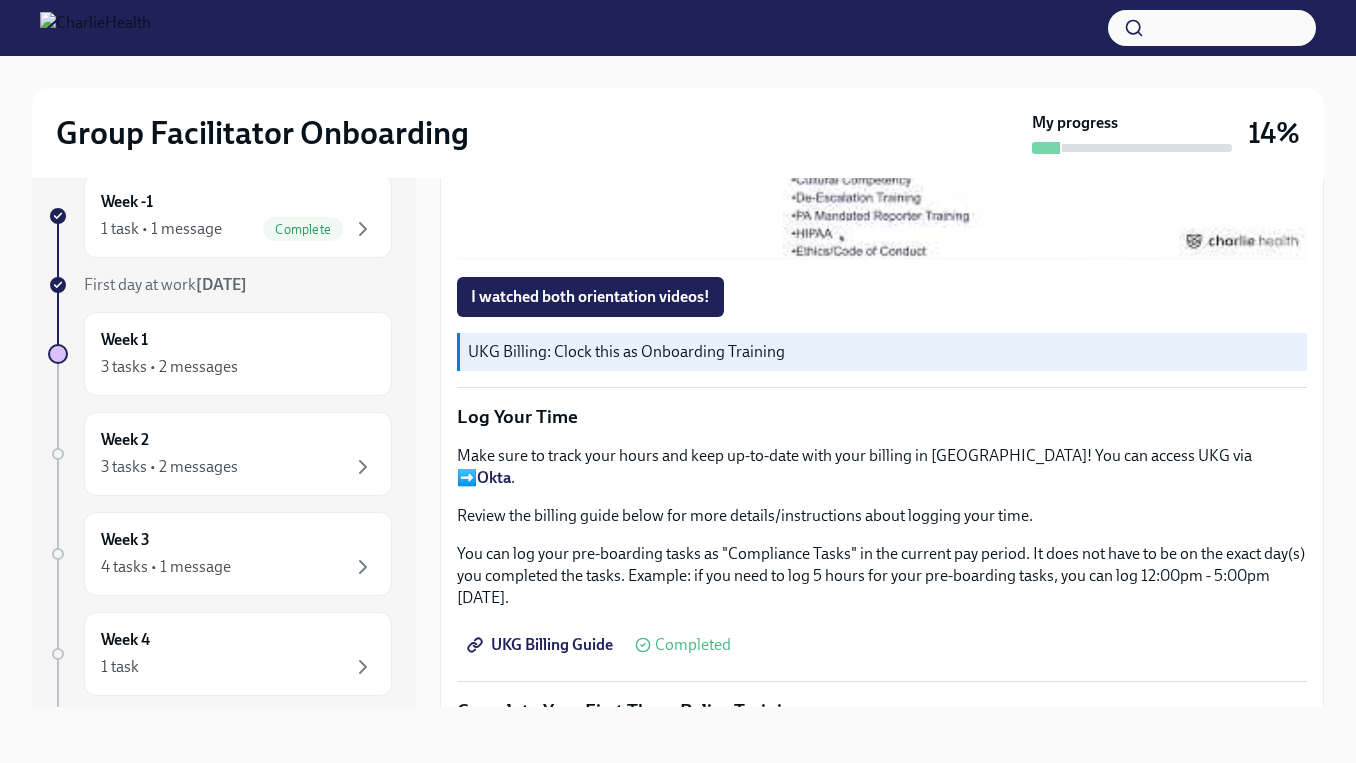 click on "Group Facilitator Onboarding My progress 14% Week -1 1 task • 1 message Complete First day at work  [DATE] Week 1 3 tasks • 2 messages Week 2 3 tasks • 2 messages Week 3 4 tasks • 1 message Week 4 1 task Week 5 1 task Week 6 1 task Experience ends  [DATE] Week One: Welcome To Charlie Health Tasks! (~3 hours to complete) To Do Due  [DATE] Happy First Day! Welcome to Charlie Health! As a Group Facilitator / Integrative Therapist, you are the  HEART  of our... Welcome aboard! This first set of tasks will get you set up for onboarding success!
Please visit ➡️  THIS  link at any time to see your full Group Facilitator onboarding plan.
Please note: Most of onboarding is self-paced, and can be done on your own time with the exception of a few meetings/sessions that you will schedule yourself (Group Shadowing and a Meet & Greet with your supervisor during Week Two, and a final check-out session during Week Three). Watch Our Two Orientation Videos Completed Click to view again Log Your Time Okta" at bounding box center (678, 391) 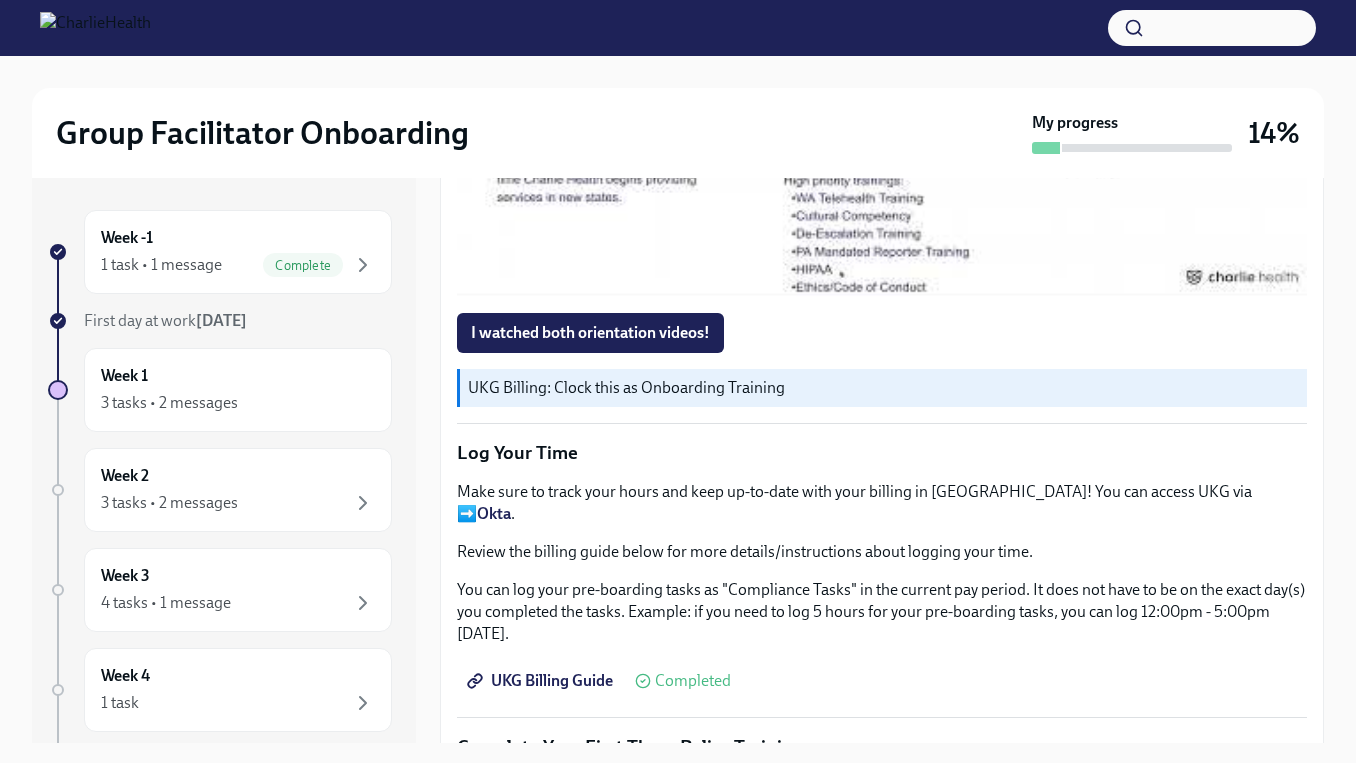 click on "Group Facilitator Onboarding My progress 14% Week -1 1 task • 1 message Complete First day at work  [DATE] Week 1 3 tasks • 2 messages Week 2 3 tasks • 2 messages Week 3 4 tasks • 1 message Week 4 1 task Week 5 1 task Week 6 1 task Experience ends  [DATE] Week One: Welcome To Charlie Health Tasks! (~3 hours to complete) To Do Due  [DATE] Happy First Day! Welcome to Charlie Health! As a Group Facilitator / Integrative Therapist, you are the  HEART  of our... Welcome aboard! This first set of tasks will get you set up for onboarding success!
Please visit ➡️  THIS  link at any time to see your full Group Facilitator onboarding plan.
Please note: Most of onboarding is self-paced, and can be done on your own time with the exception of a few meetings/sessions that you will schedule yourself (Group Shadowing and a Meet & Greet with your supervisor during Week Two, and a final check-out session during Week Three). Watch Our Two Orientation Videos Completed Click to view again Log Your Time Okta" at bounding box center (678, 427) 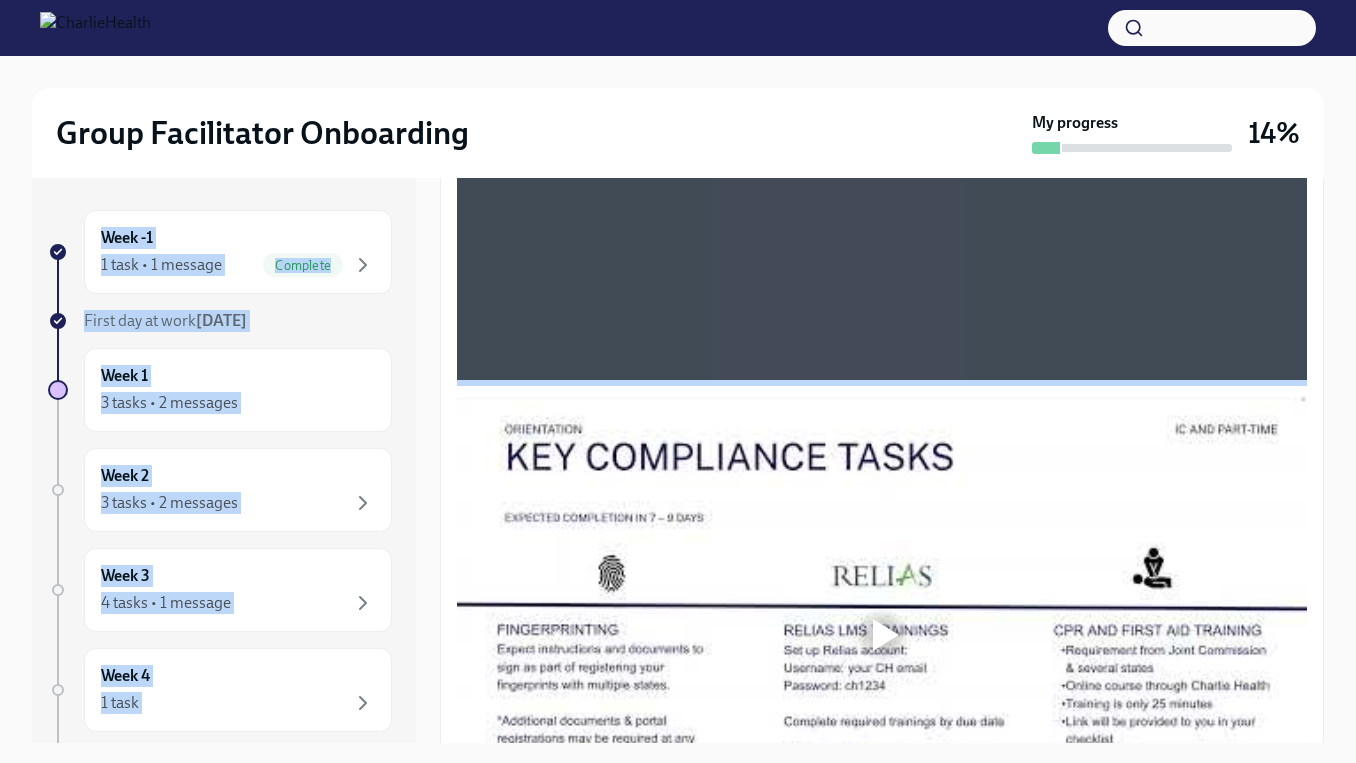drag, startPoint x: 1313, startPoint y: 366, endPoint x: 1320, endPoint y: 157, distance: 209.11719 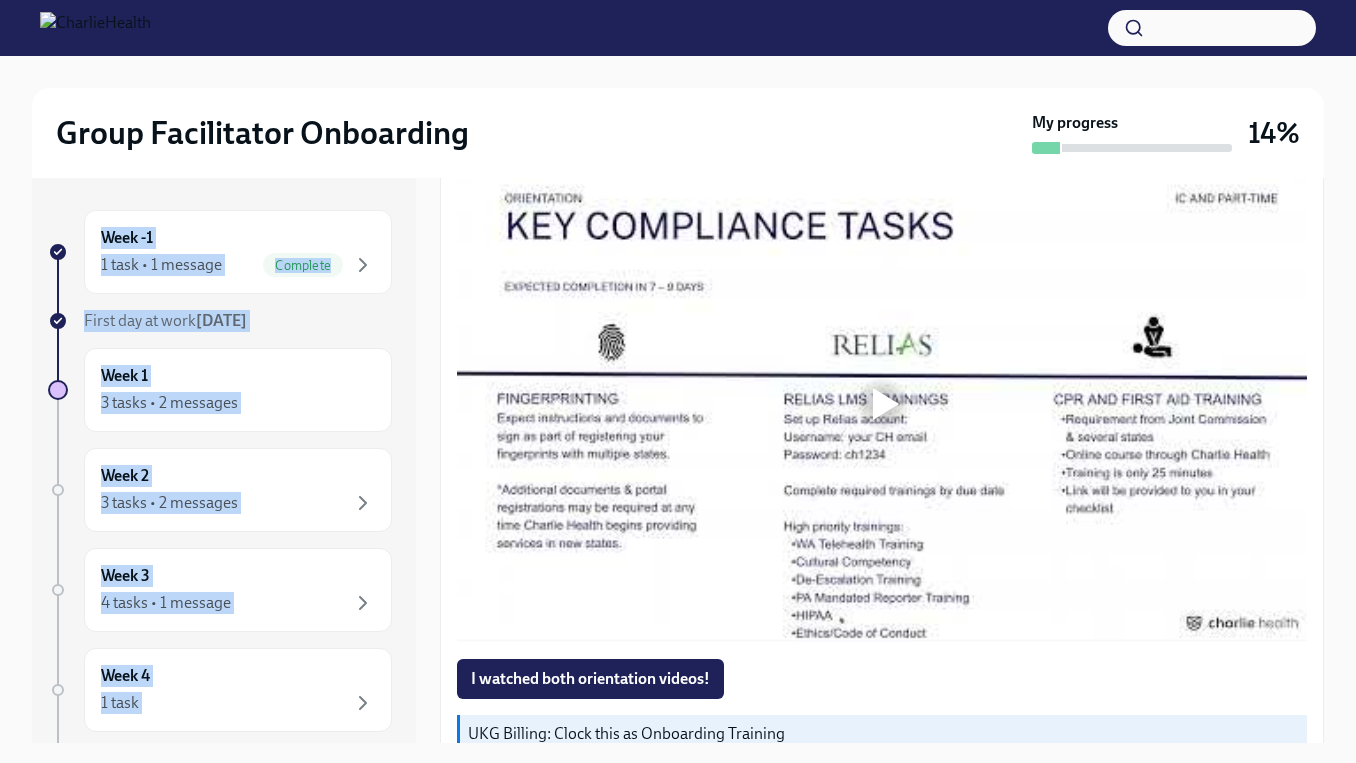 scroll, scrollTop: 1571, scrollLeft: 0, axis: vertical 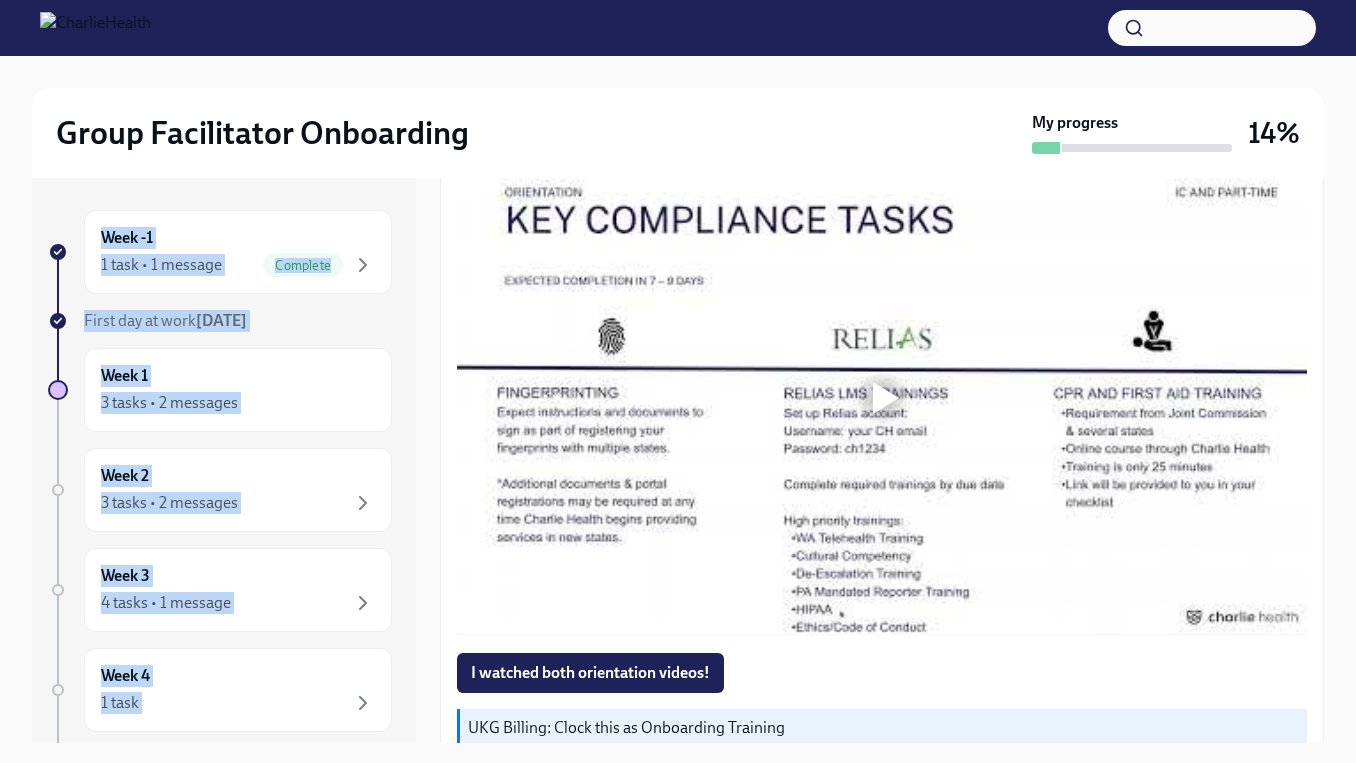 click at bounding box center (882, 398) 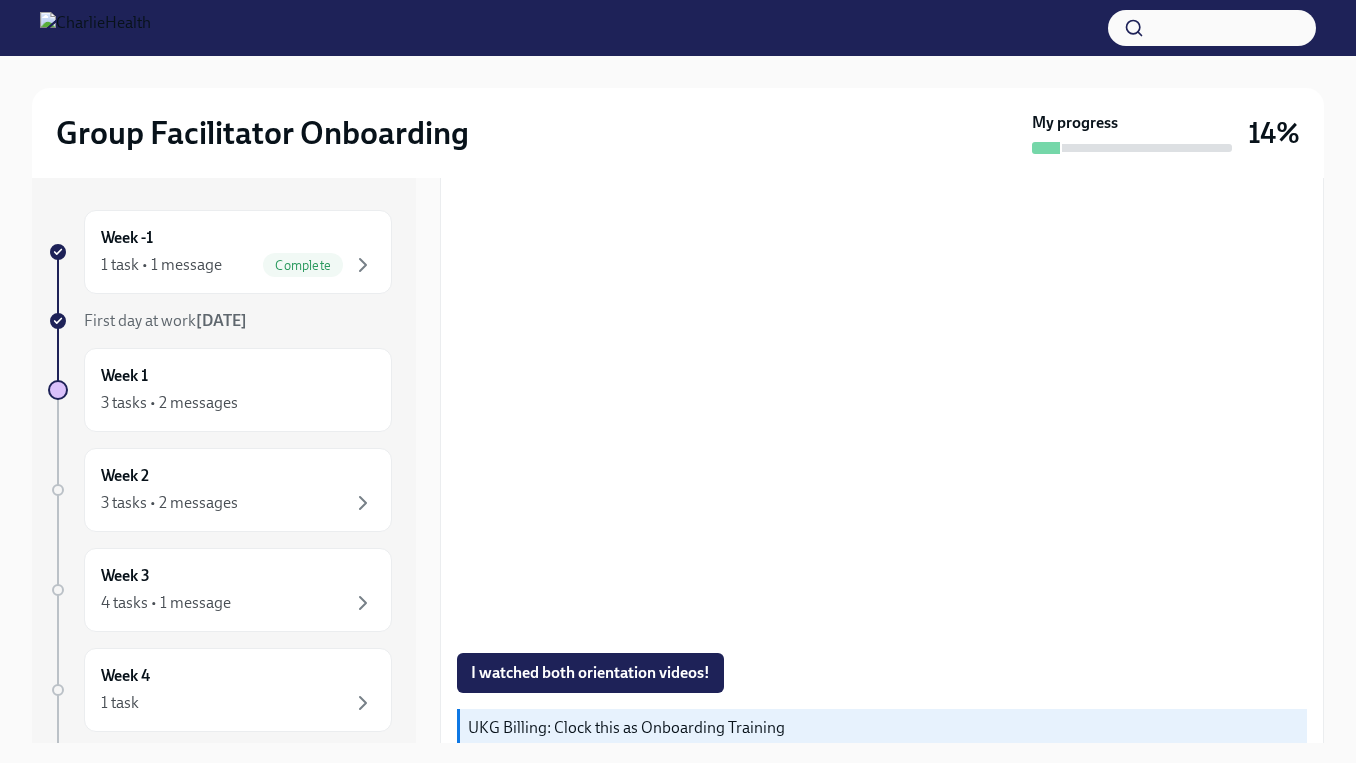 click on "I watched both orientation videos!" at bounding box center [882, 673] 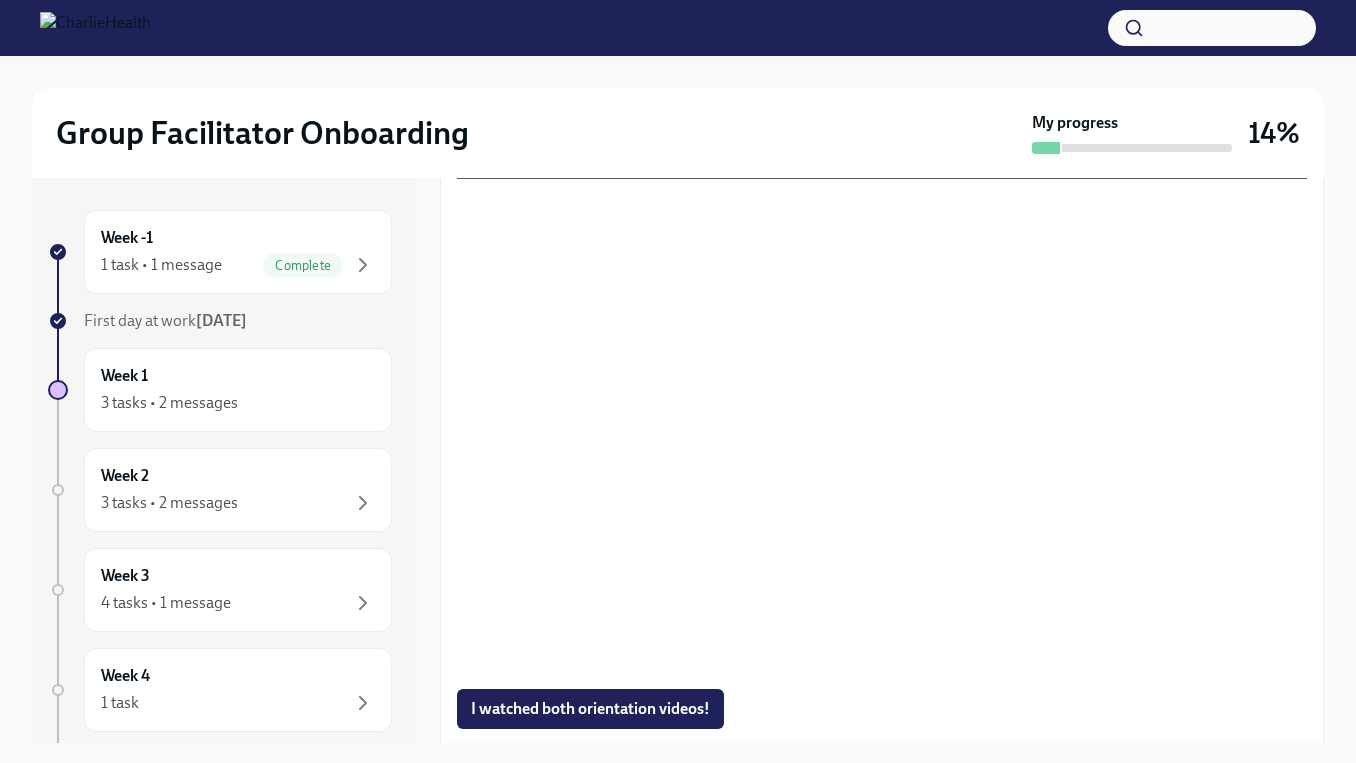 scroll, scrollTop: 1491, scrollLeft: 0, axis: vertical 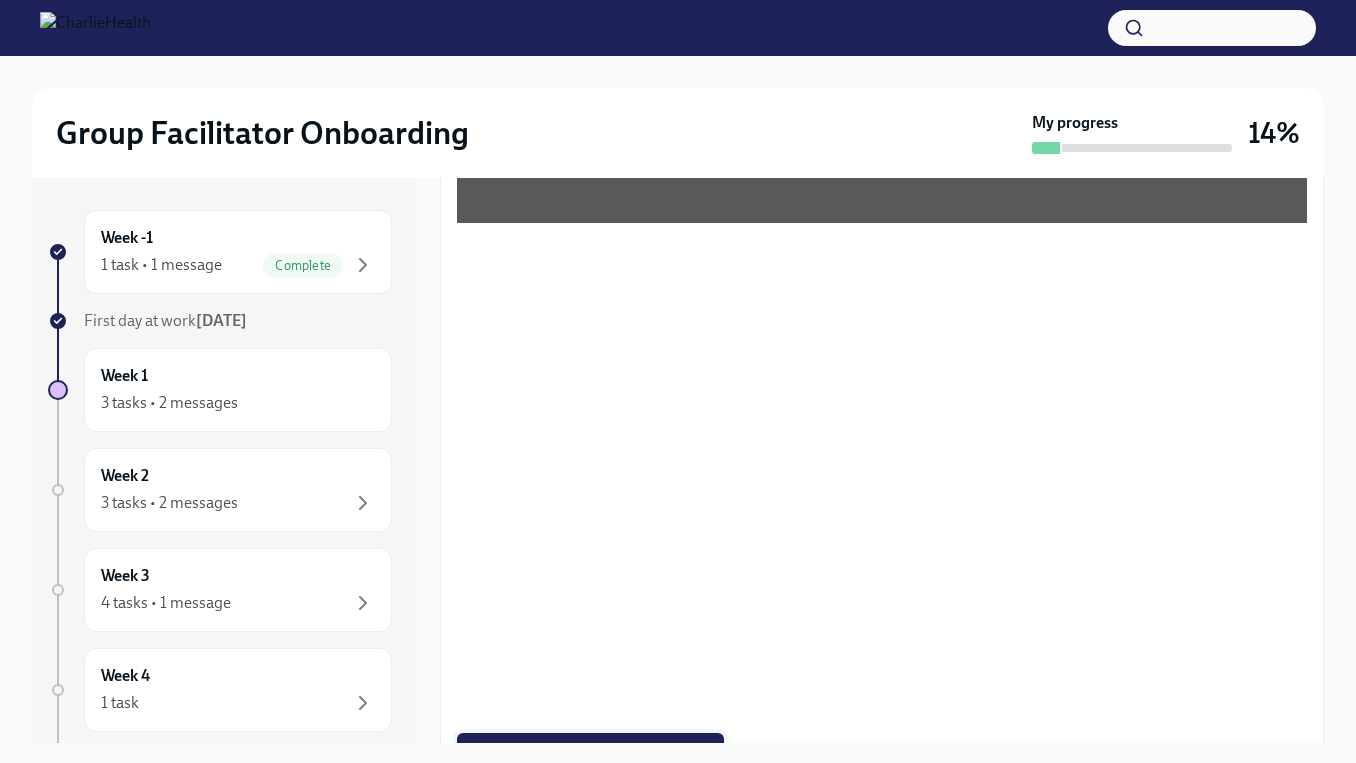 click on "I watched both orientation videos!" at bounding box center [590, 753] 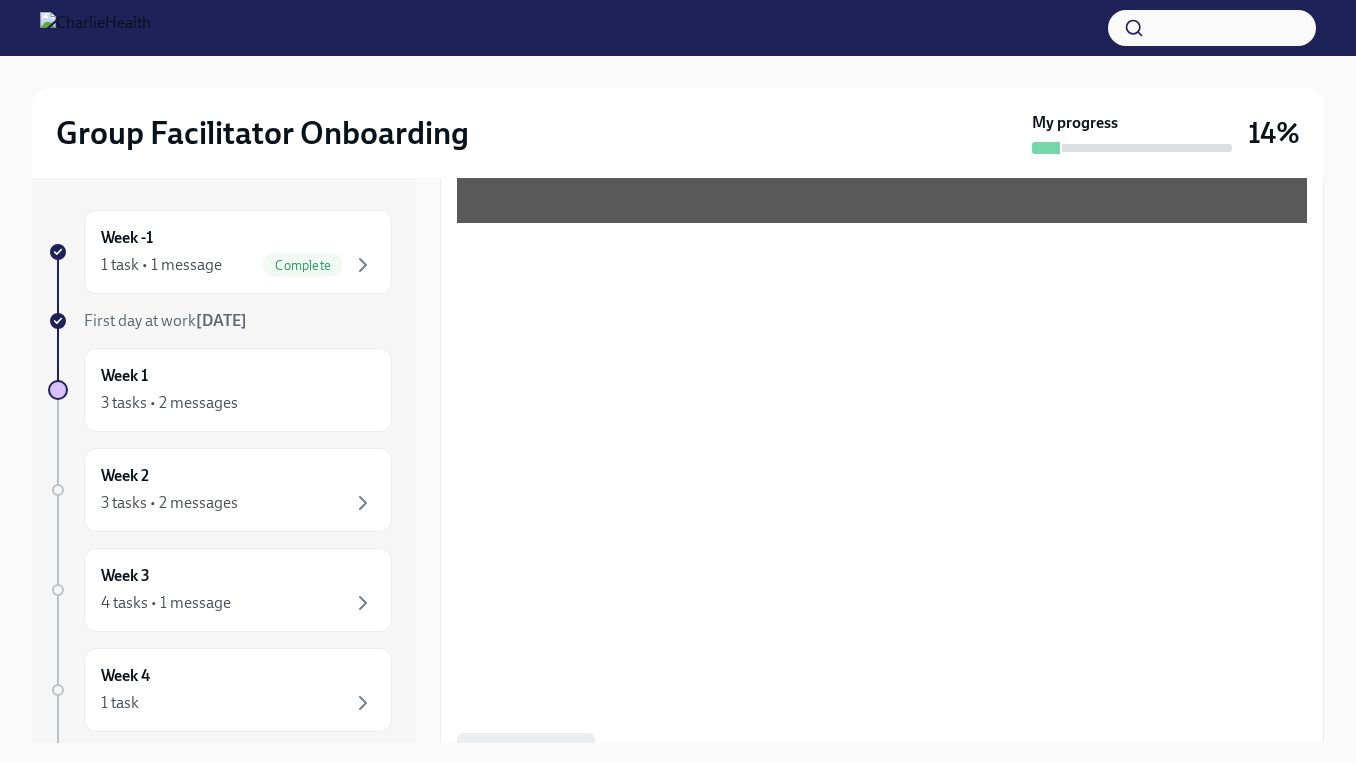 click on "Group Facilitator Onboarding My progress 14% Week -1 1 task • 1 message Complete First day at work  [DATE] Week 1 3 tasks • 2 messages Week 2 3 tasks • 2 messages Week 3 4 tasks • 1 message Week 4 1 task Week 5 1 task Week 6 1 task Experience ends  [DATE] Week One: Welcome To Charlie Health Tasks! (~3 hours to complete) To Do Due  [DATE] Happy First Day! Welcome to Charlie Health! As a Group Facilitator / Integrative Therapist, you are the  HEART  of our... Welcome aboard! This first set of tasks will get you set up for onboarding success!
Please visit ➡️  THIS  link at any time to see your full Group Facilitator onboarding plan.
Please note: Most of onboarding is self-paced, and can be done on your own time with the exception of a few meetings/sessions that you will schedule yourself (Group Shadowing and a Meet & Greet with your supervisor during Week Two, and a final check-out session during Week Three). Watch Our Two Orientation Videos Completed Click to view again   Completing Okta ." at bounding box center [678, 427] 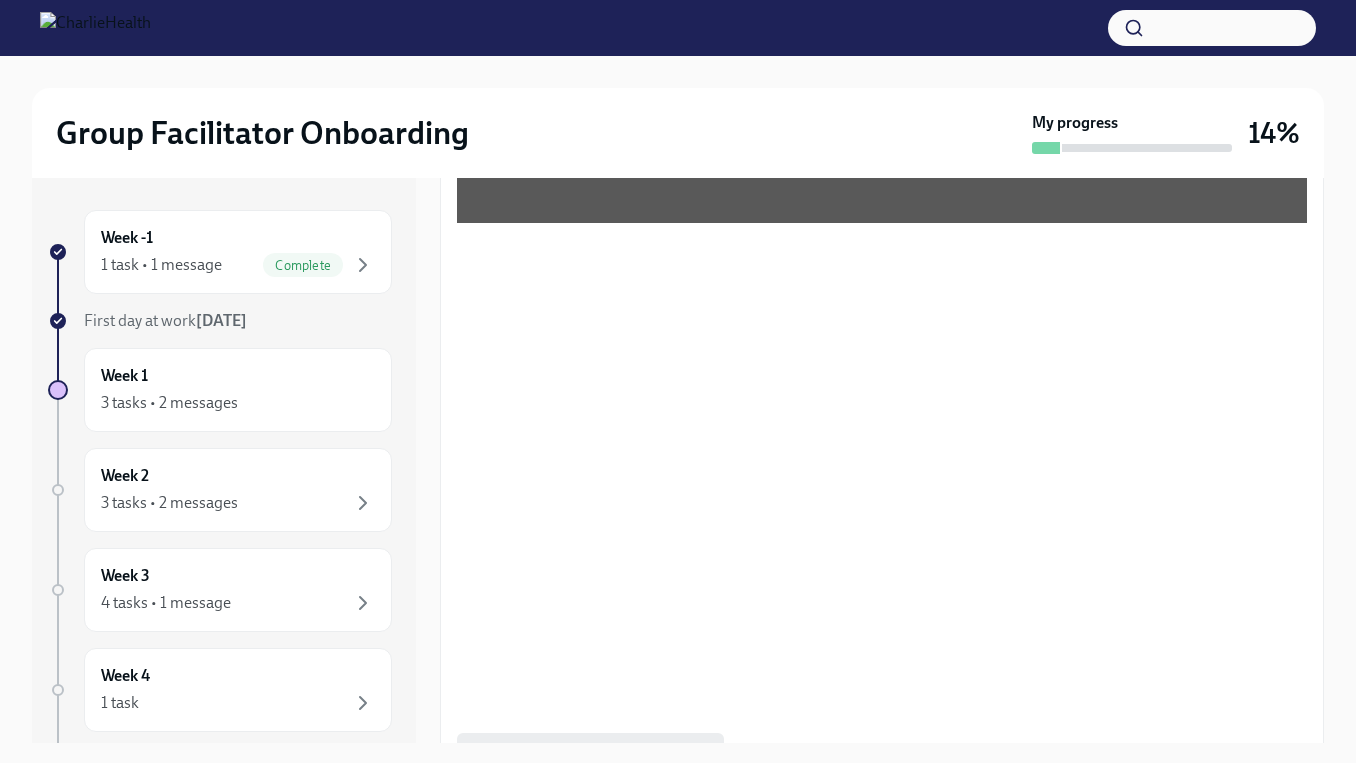 scroll, scrollTop: 36, scrollLeft: 0, axis: vertical 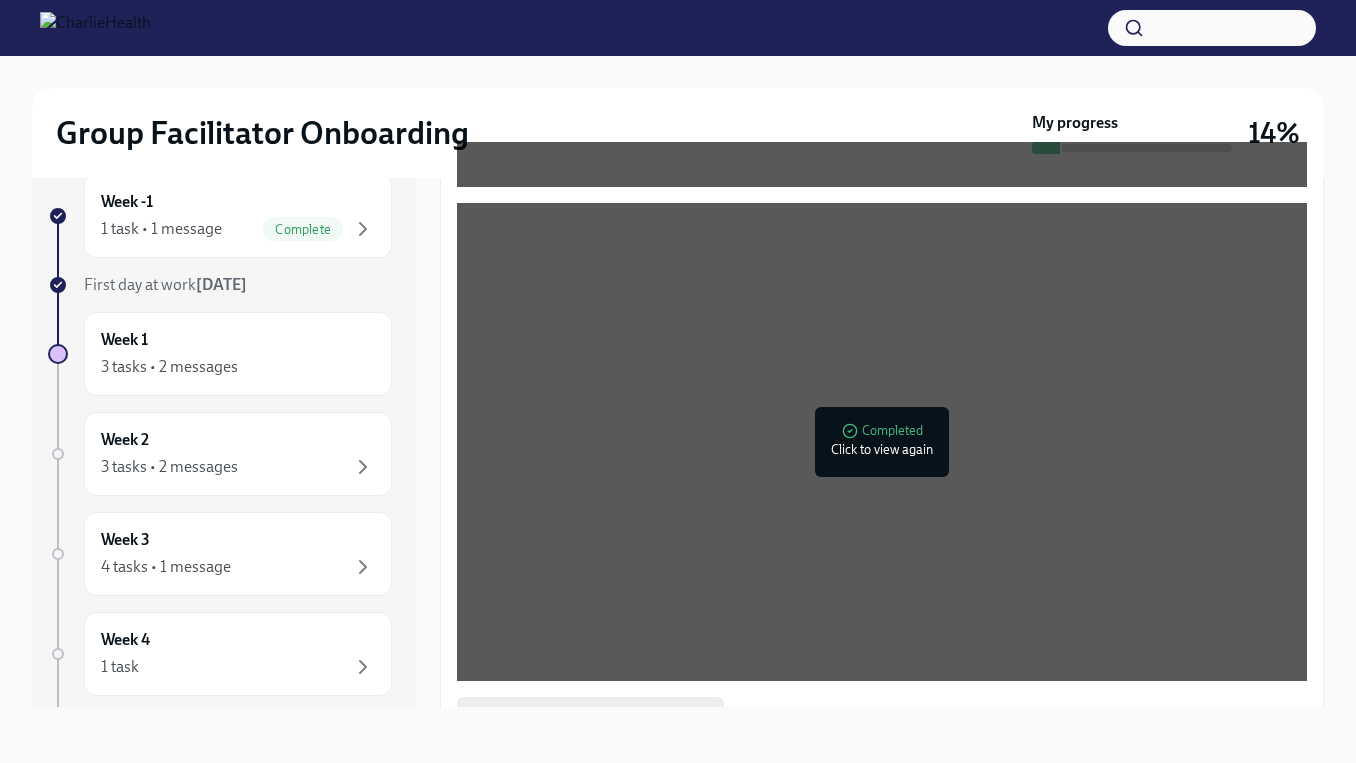 click on "Group Facilitator Onboarding My progress 14% Week -1 1 task • 1 message Complete First day at work  [DATE] Week 1 3 tasks • 2 messages Week 2 3 tasks • 2 messages Week 3 4 tasks • 1 message Week 4 1 task Week 5 1 task Week 6 1 task Experience ends  [DATE] Week One: Welcome To Charlie Health Tasks! (~3 hours to complete) To Do Due  [DATE] Happy First Day! Welcome to Charlie Health! As a Group Facilitator / Integrative Therapist, you are the  HEART  of our... Welcome aboard! This first set of tasks will get you set up for onboarding success!
Please visit ➡️  THIS  link at any time to see your full Group Facilitator onboarding plan.
Please note: Most of onboarding is self-paced, and can be done on your own time with the exception of a few meetings/sessions that you will schedule yourself (Group Shadowing and a Meet & Greet with your supervisor during Week Two, and a final check-out session during Week Three). Watch Our Two Orientation Videos Completed Click to view again Completed Completed" at bounding box center (678, 391) 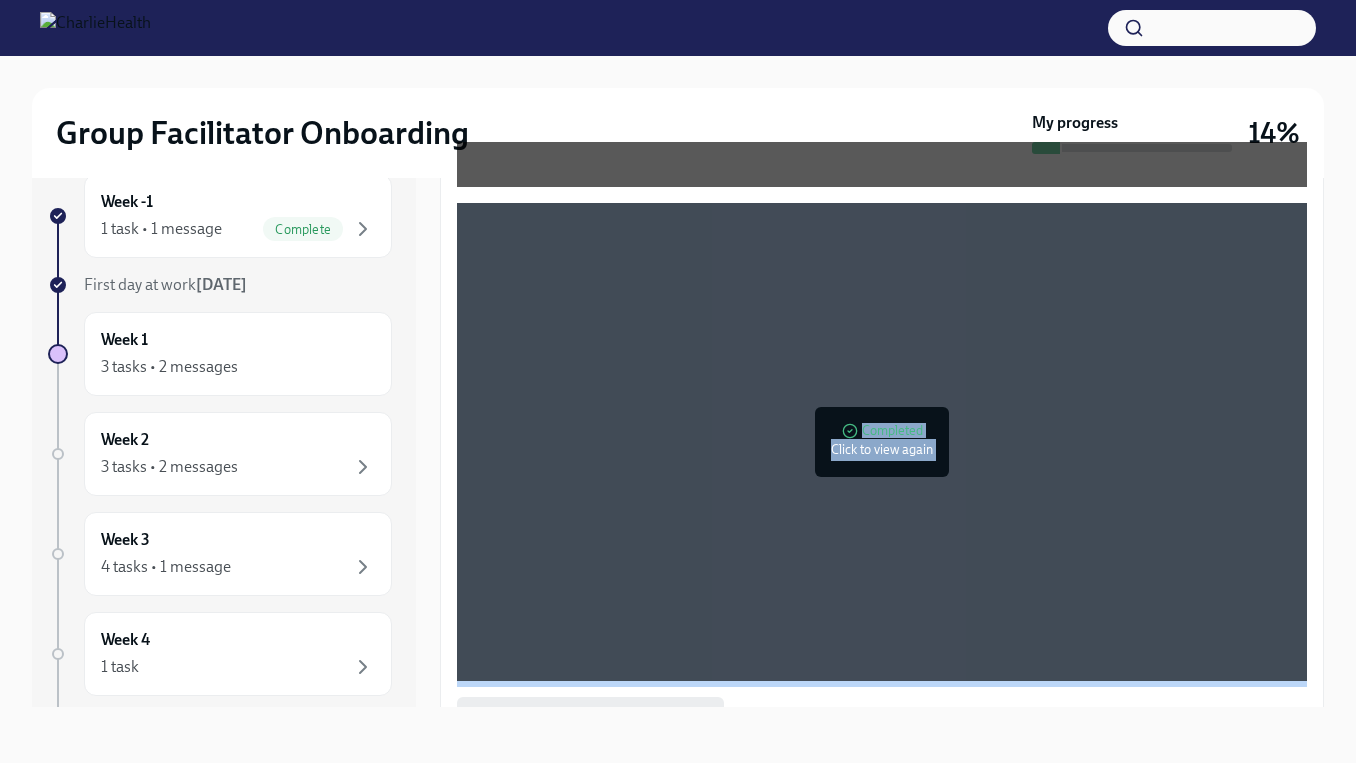 drag, startPoint x: 1331, startPoint y: 700, endPoint x: 1215, endPoint y: 675, distance: 118.66339 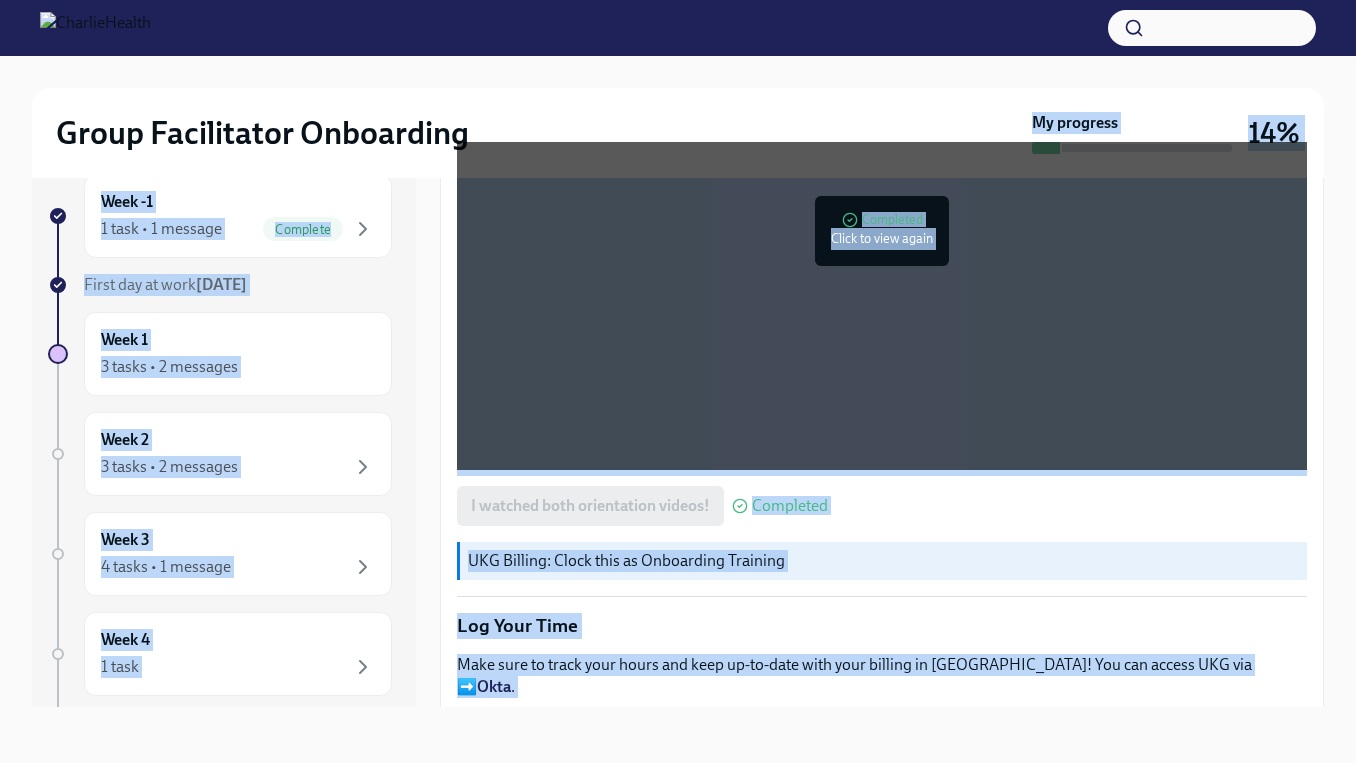 drag, startPoint x: 960, startPoint y: 170, endPoint x: 1272, endPoint y: 723, distance: 634.9433 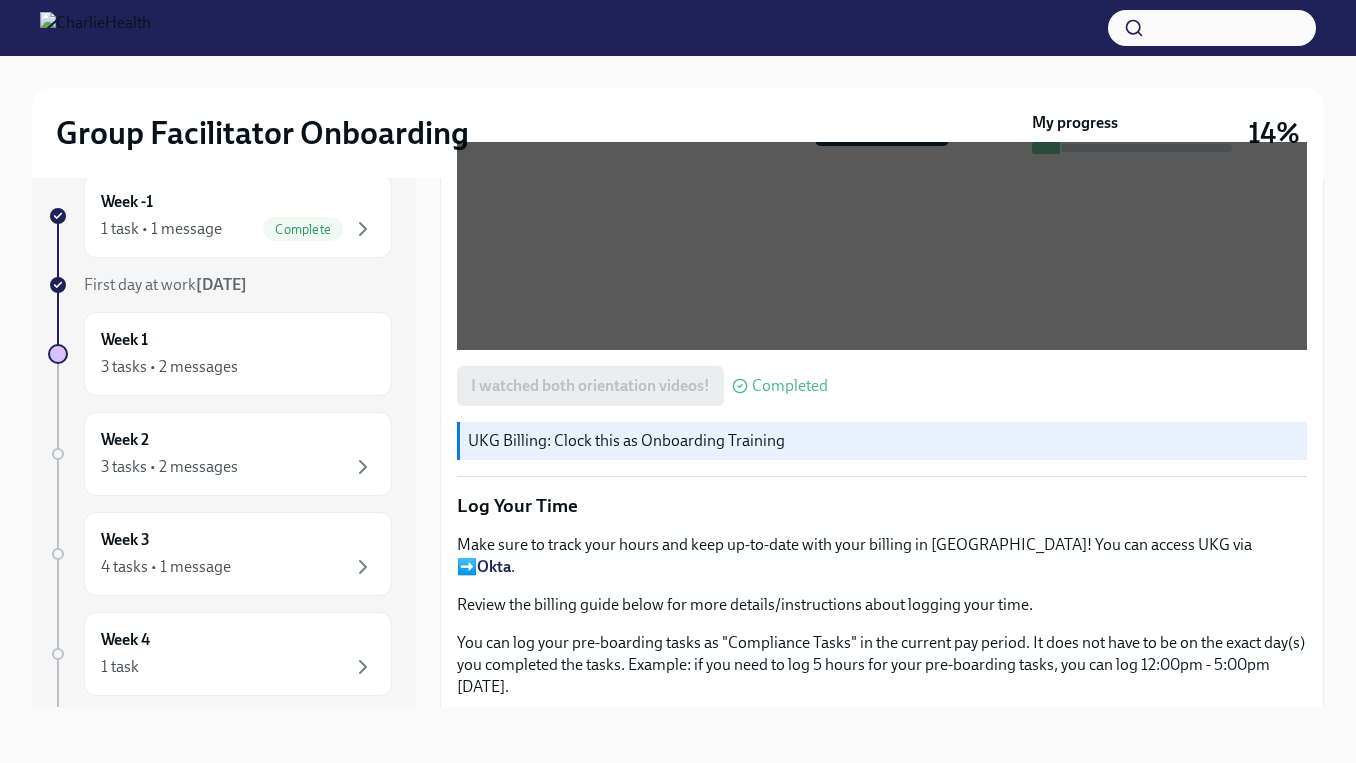 click on "UKG Billing: Clock this as Onboarding Training" at bounding box center [883, 441] 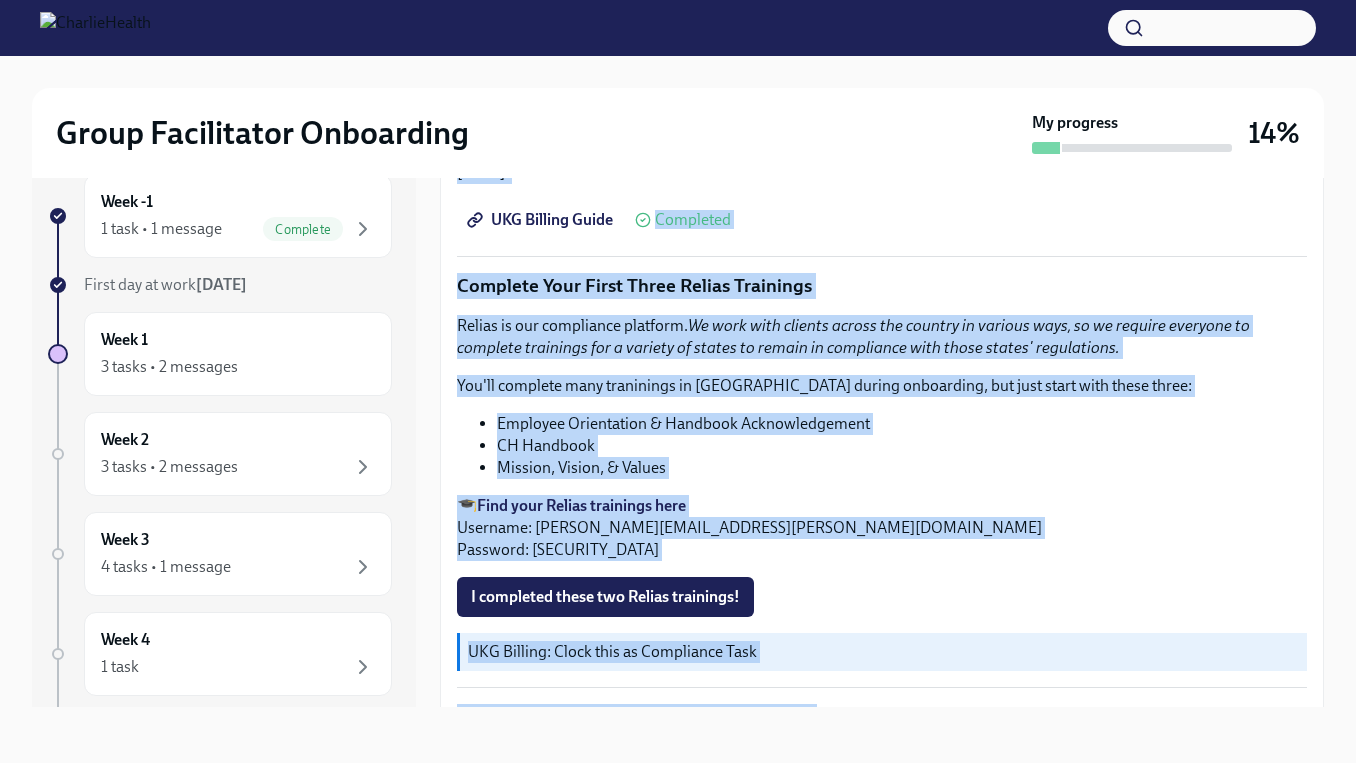 scroll, scrollTop: 2528, scrollLeft: 0, axis: vertical 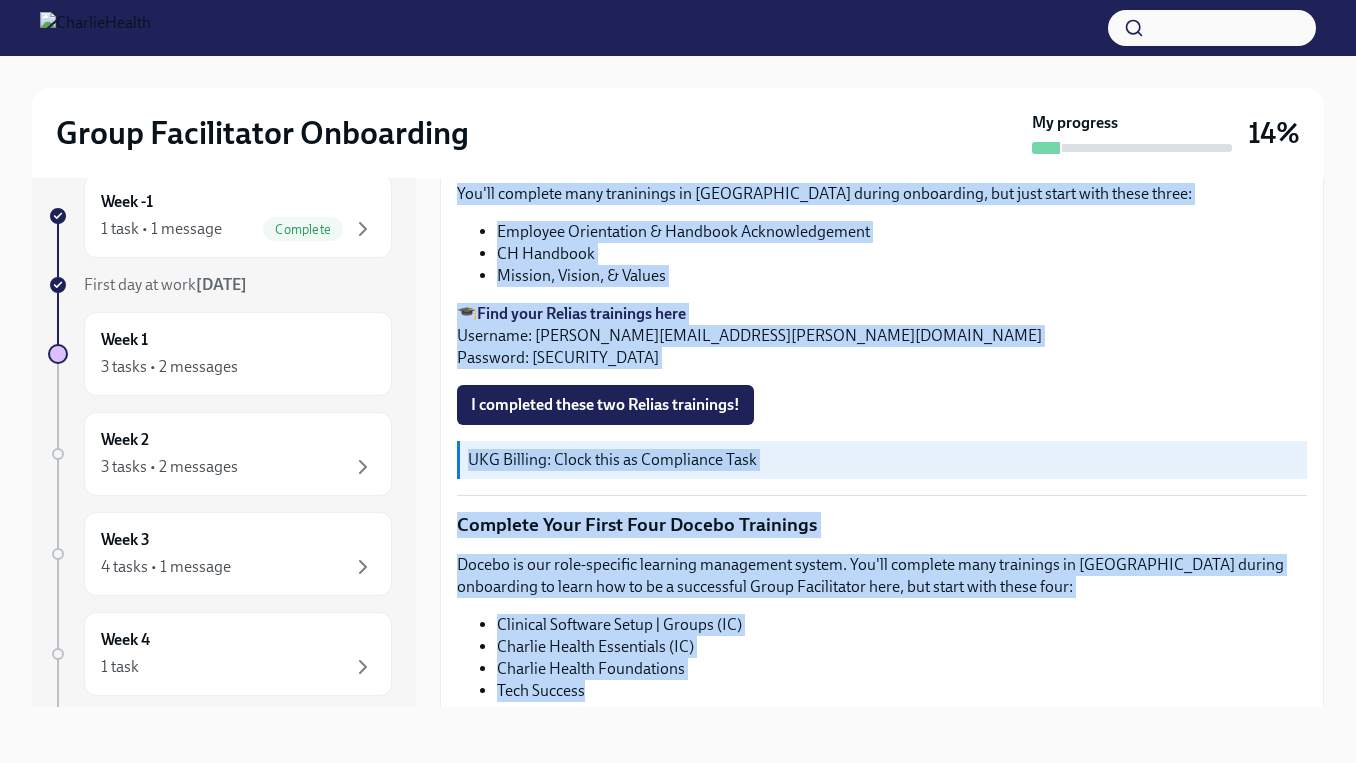 drag, startPoint x: 996, startPoint y: 545, endPoint x: 1010, endPoint y: 662, distance: 117.83463 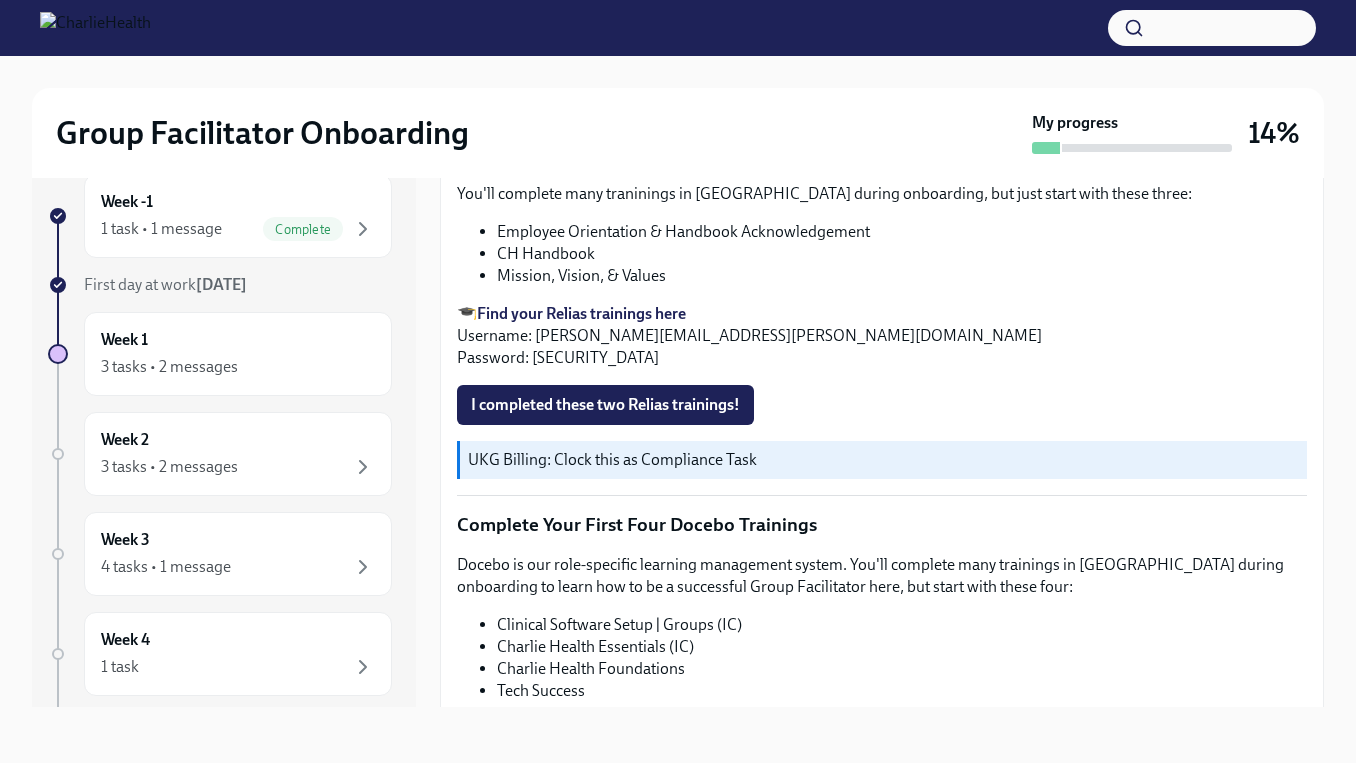 click on "Find your Relias trainings here" at bounding box center (581, 313) 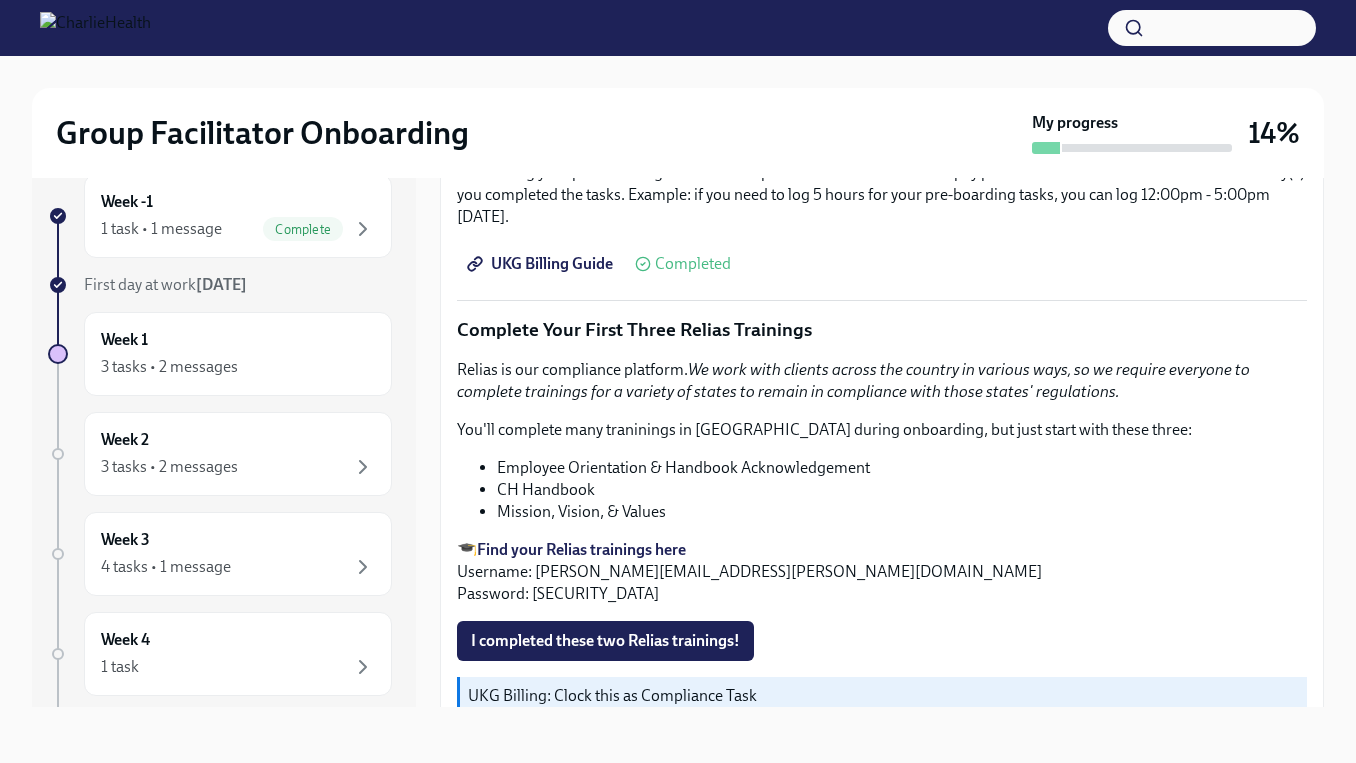 scroll, scrollTop: 2248, scrollLeft: 0, axis: vertical 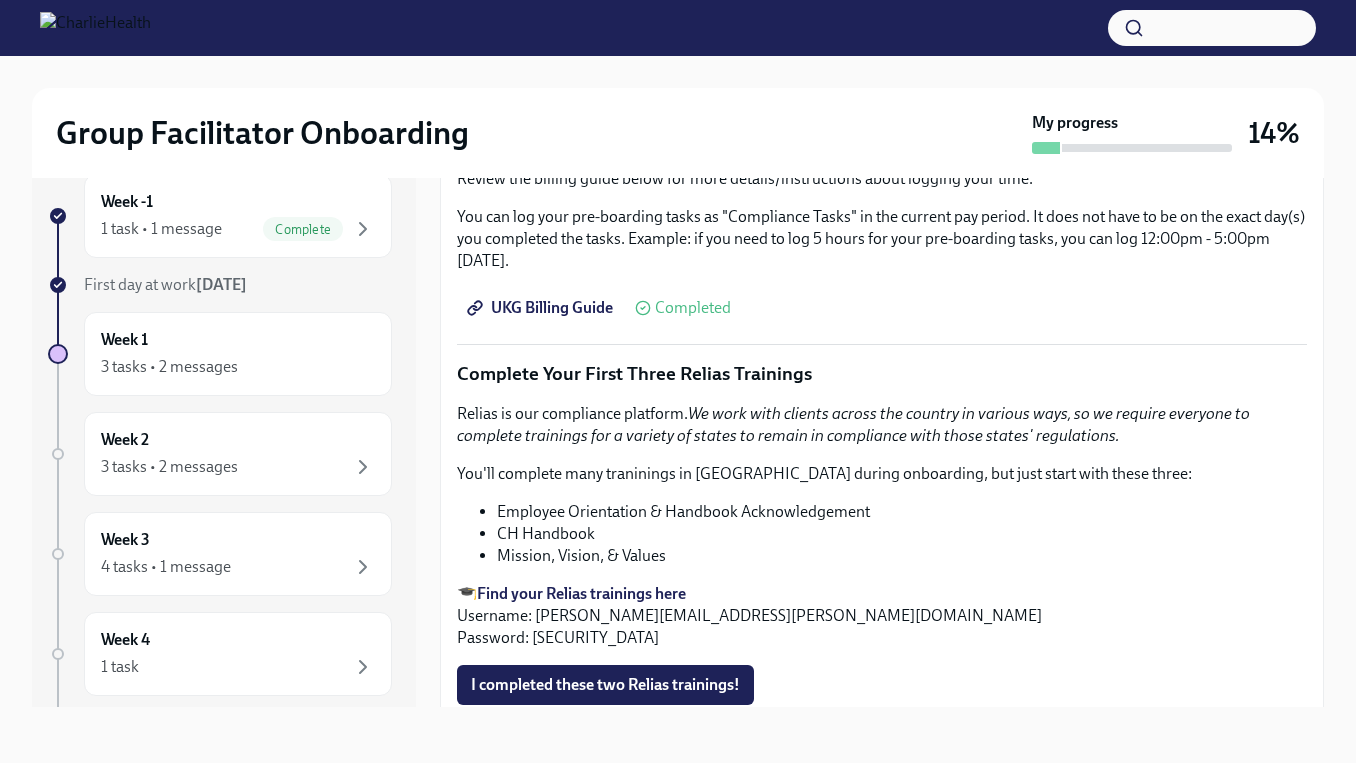 click on "Employee Orientation & Handbook Acknowledgement" at bounding box center (902, 512) 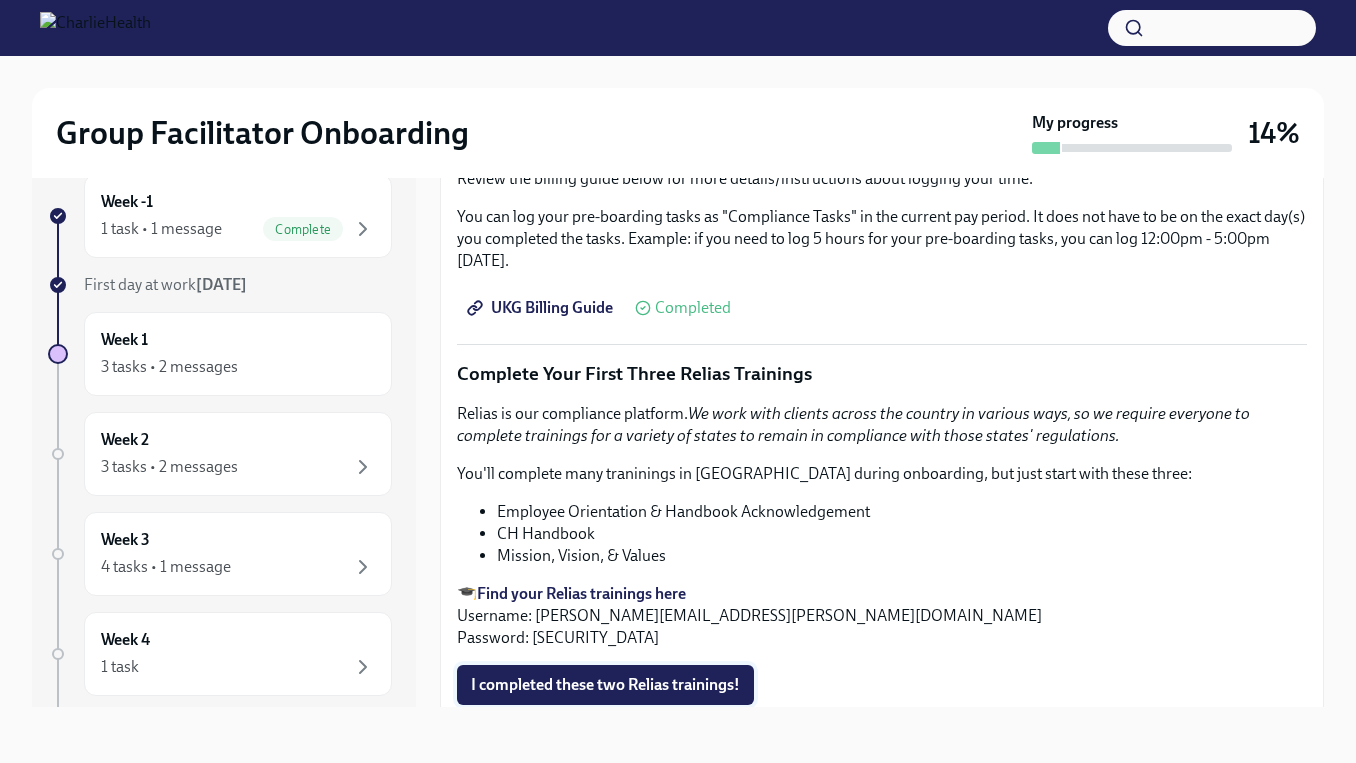 click on "I completed these two Relias trainings!" at bounding box center [605, 685] 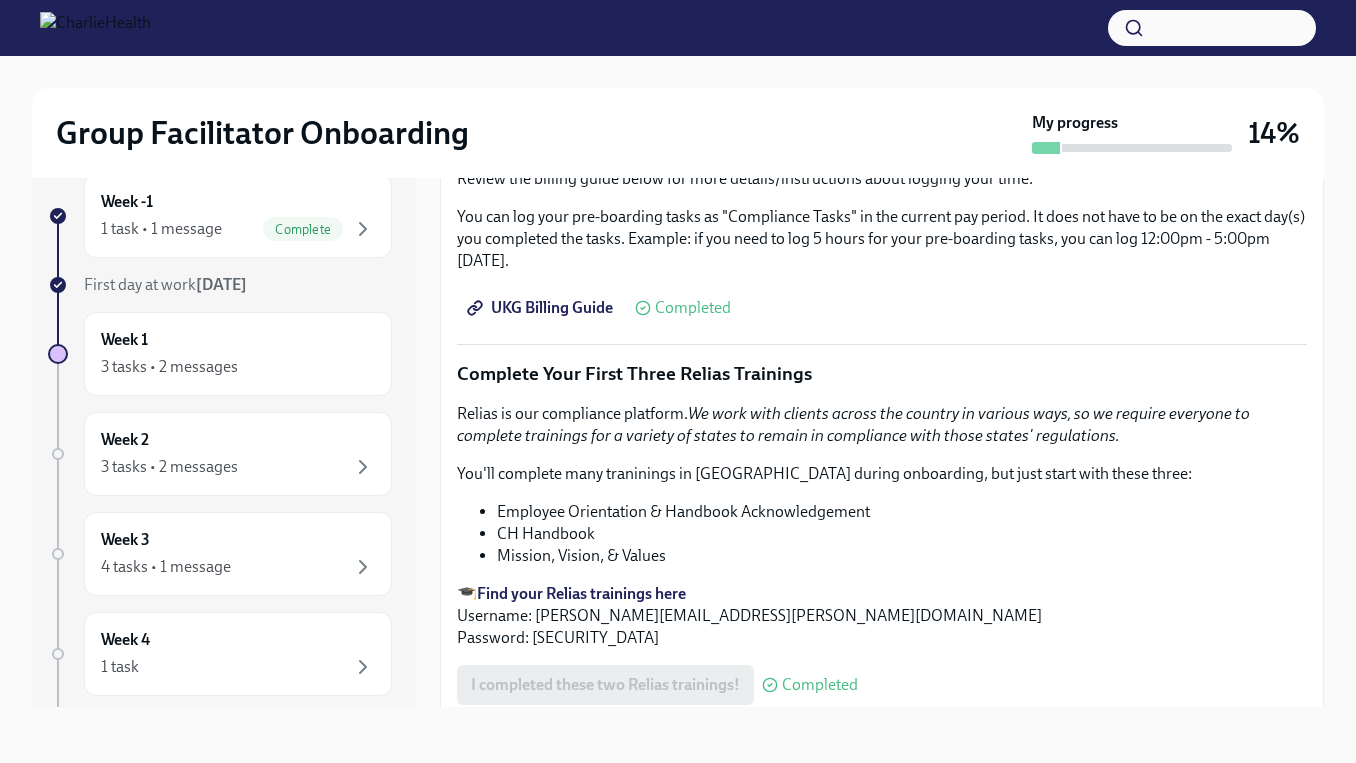 click on "Group Facilitator Onboarding My progress 14% Week -1 1 task • 1 message Complete First day at work  [DATE] Week 1 3 tasks • 2 messages Week 2 3 tasks • 2 messages Week 3 4 tasks • 1 message Week 4 1 task Week 5 1 task Week 6 1 task Experience ends  [DATE] Week One: Welcome To Charlie Health Tasks! (~3 hours to complete) To Do Due  [DATE] Happy First Day! Welcome to Charlie Health! As a Group Facilitator / Integrative Therapist, you are the  HEART  of our... Welcome aboard! This first set of tasks will get you set up for onboarding success!
Please visit ➡️  THIS  link at any time to see your full Group Facilitator onboarding plan.
Please note: Most of onboarding is self-paced, and can be done on your own time with the exception of a few meetings/sessions that you will schedule yourself (Group Shadowing and a Meet & Greet with your supervisor during Week Two, and a final check-out session during Week Three). Watch Our Two Orientation Videos Completed Click to view again Completed Completed" at bounding box center [678, 391] 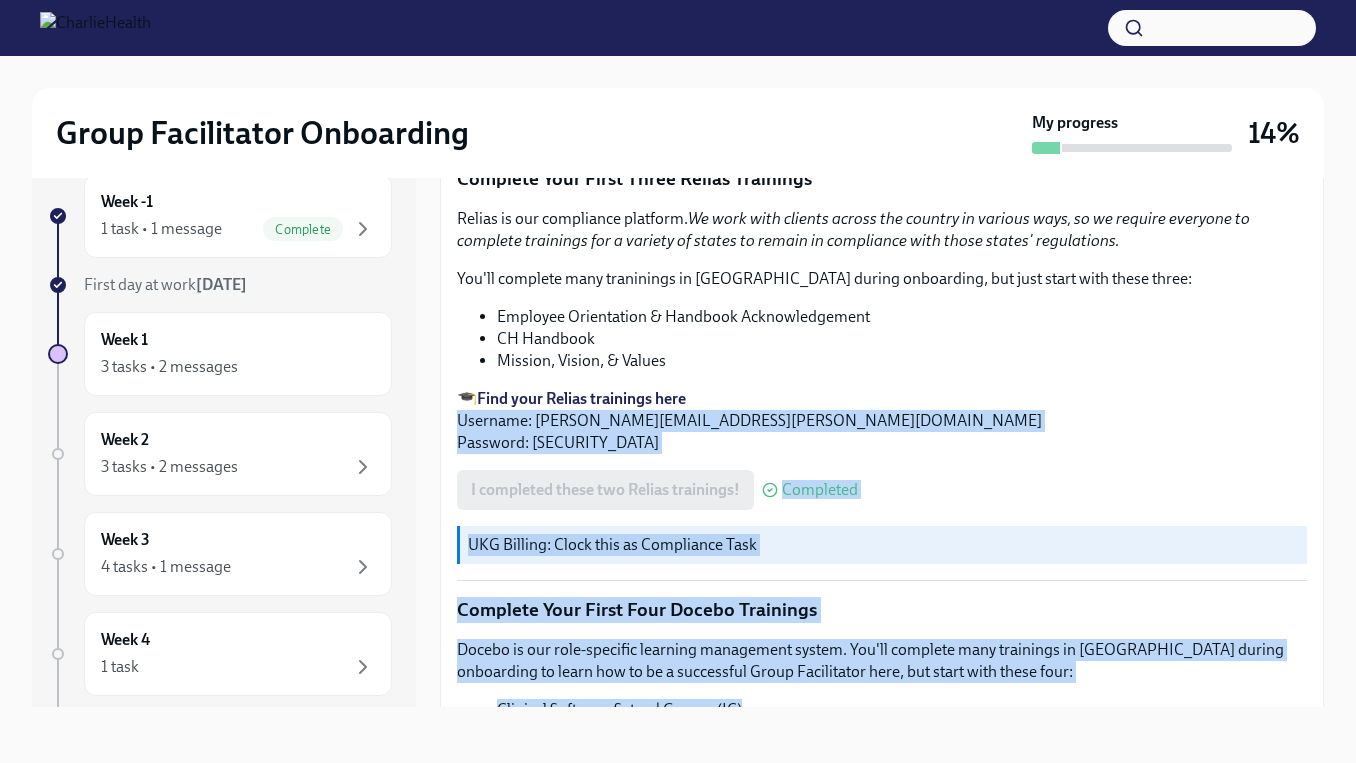 scroll, scrollTop: 2619, scrollLeft: 0, axis: vertical 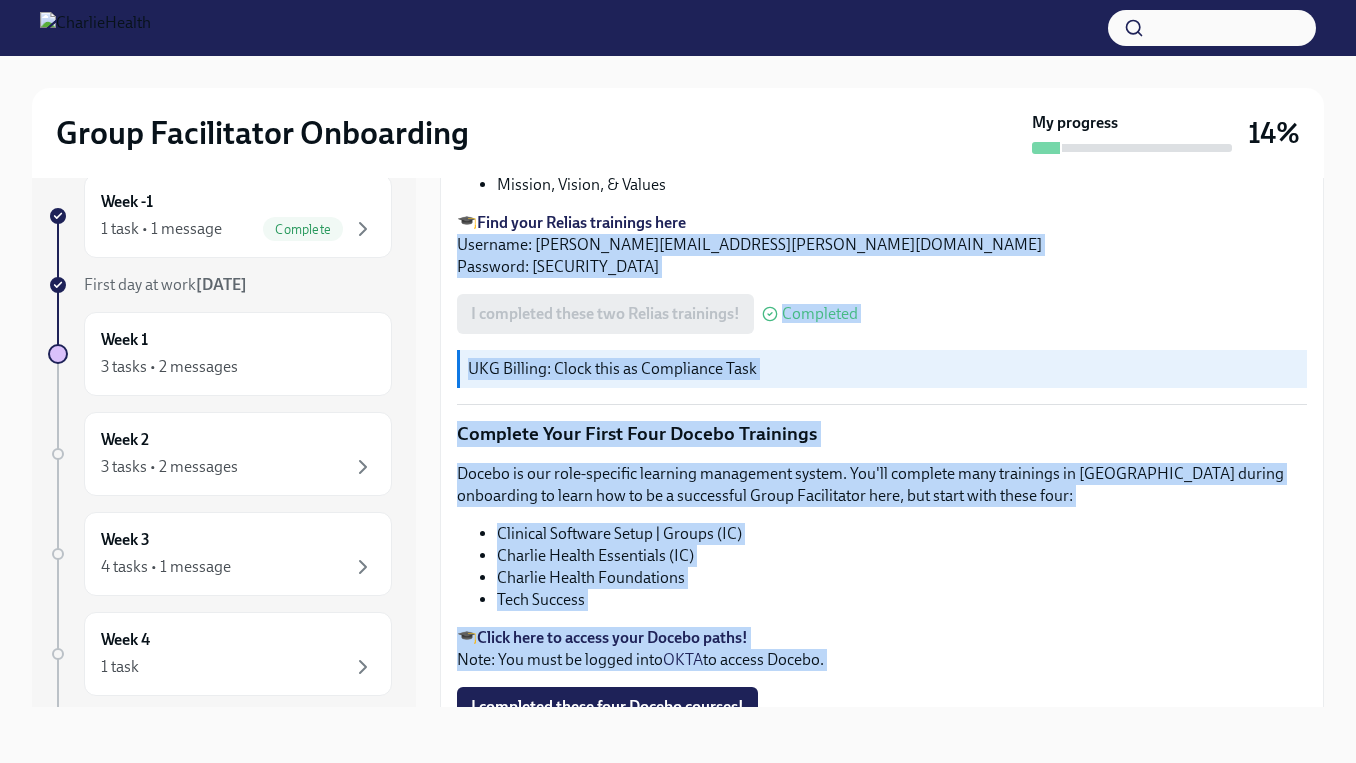 drag, startPoint x: 1263, startPoint y: 604, endPoint x: 1260, endPoint y: 635, distance: 31.144823 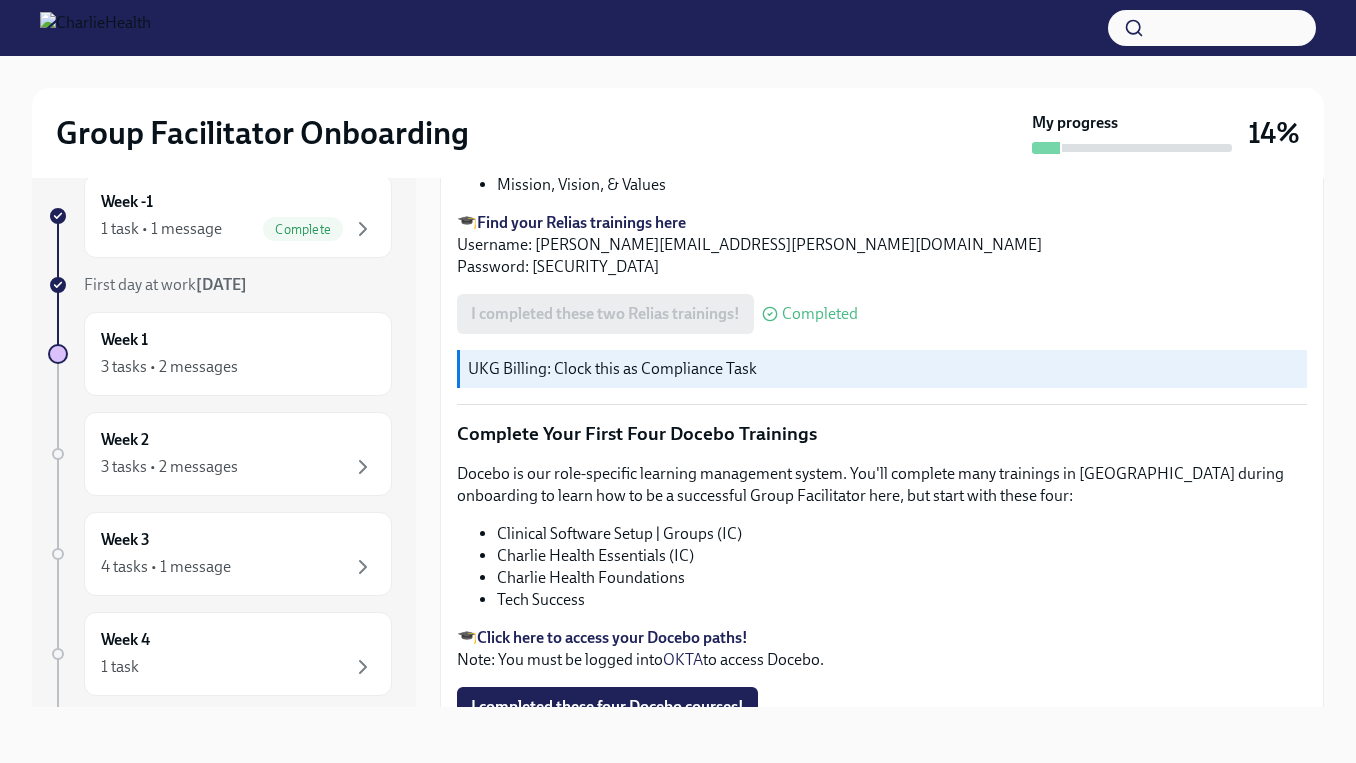 click on "Welcome aboard! This first set of tasks will get you set up for onboarding success!
Please visit ➡️  THIS  link at any time to see your full Group Facilitator onboarding plan.
Please note: Most of onboarding is self-paced, and can be done on your own time with the exception of a few meetings/sessions that you will schedule yourself (Group Shadowing and a Meet & Greet with your supervisor during Week Two, and a final check-out session during Week Three). Watch Our Two Orientation Videos We are delighted to have you with us. As an initial step, we kindly ask you to watch our orientation videos. These have been carefully crafted to introduce you to our organization, outline our core values, and provide you with a clear overview of your onboarding process for the forthcoming three weeks. Completed Click to view again Completed Click to view again I watched both orientation videos! Completed UKG Billing: Clock this as Onboarding Training Log Your Time Okta .
UKG Billing Guide Completed" at bounding box center (882, -724) 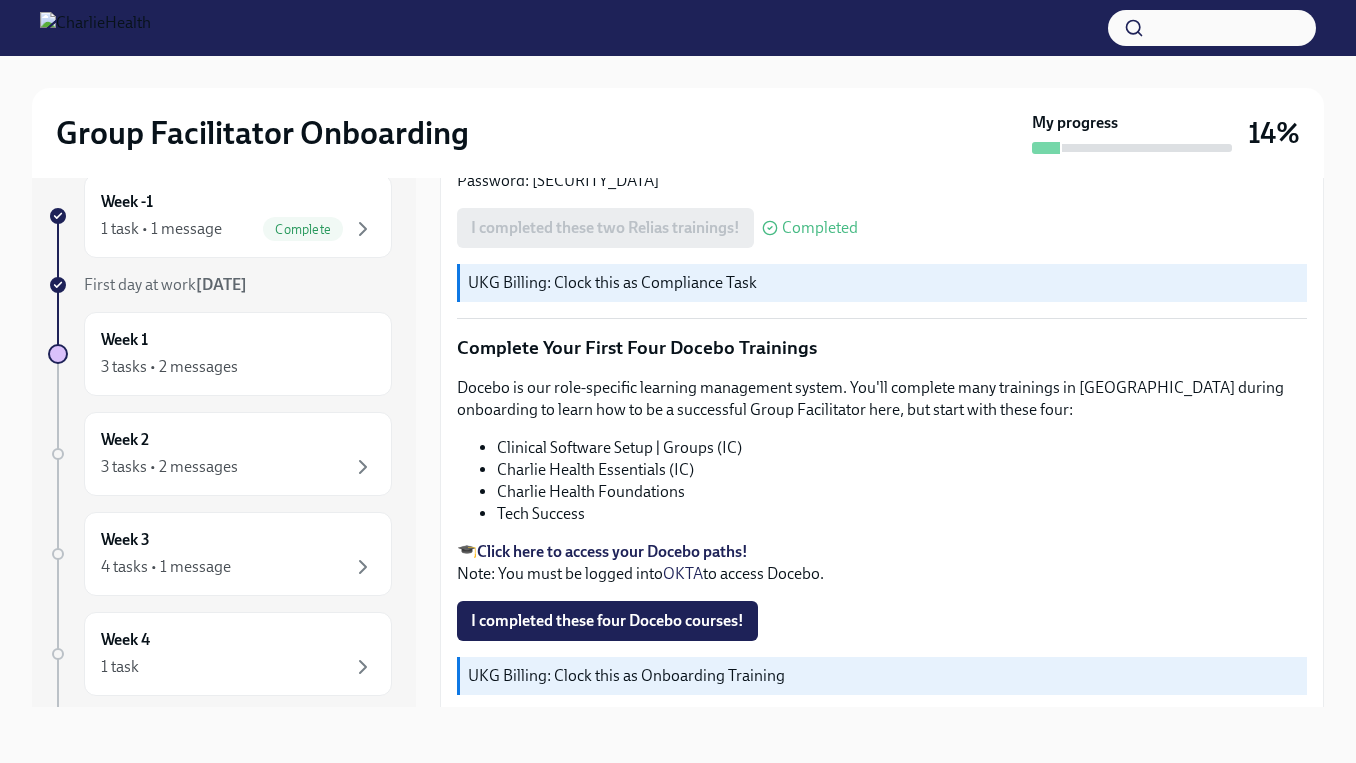 drag, startPoint x: 1319, startPoint y: 630, endPoint x: 1306, endPoint y: 747, distance: 117.72001 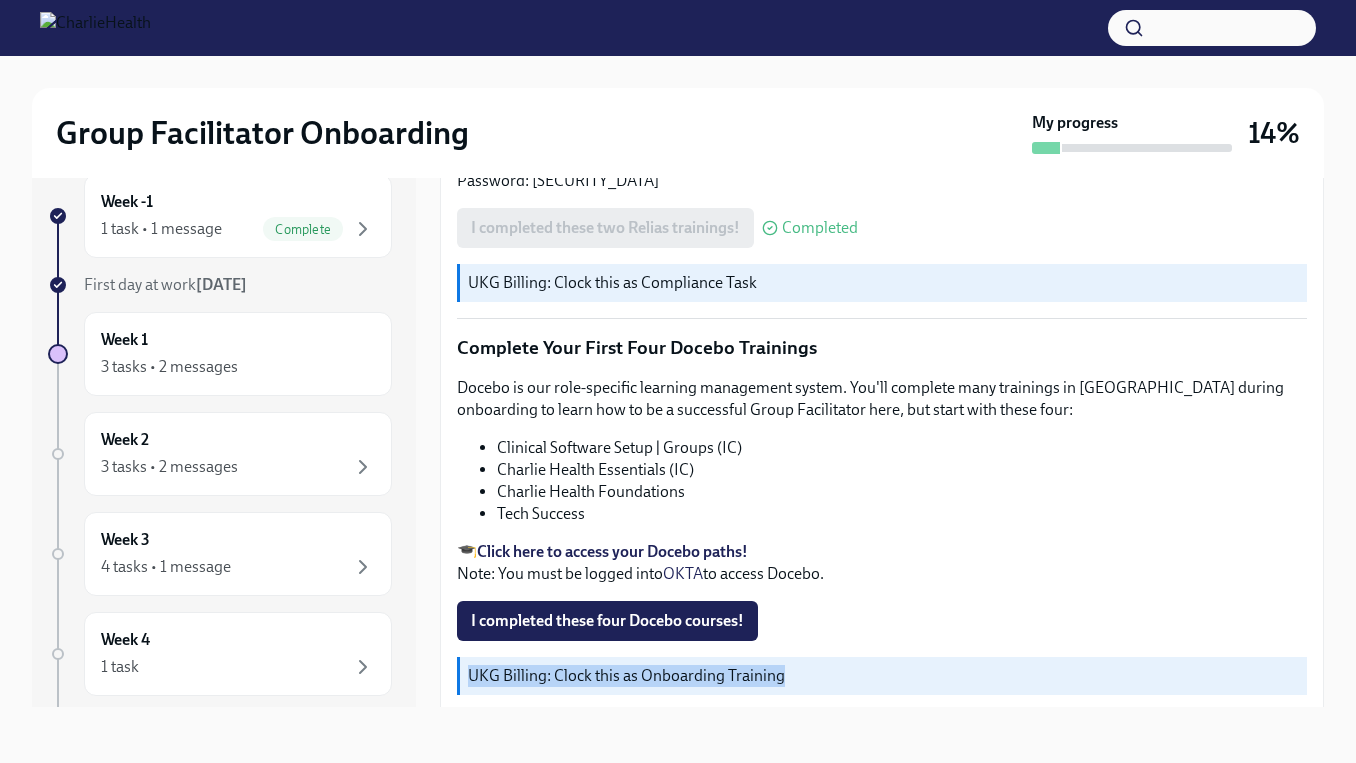drag, startPoint x: 1295, startPoint y: 625, endPoint x: 1257, endPoint y: 739, distance: 120.16655 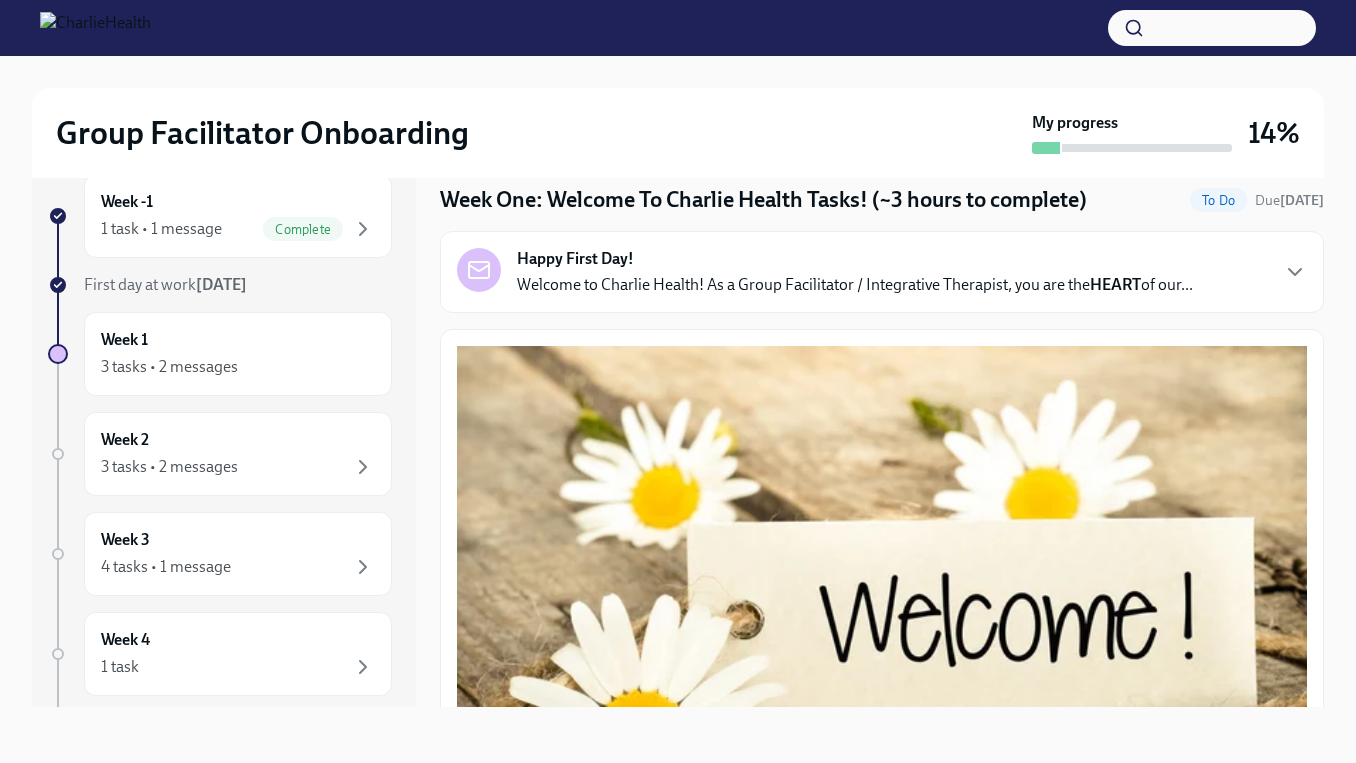 scroll, scrollTop: 0, scrollLeft: 0, axis: both 